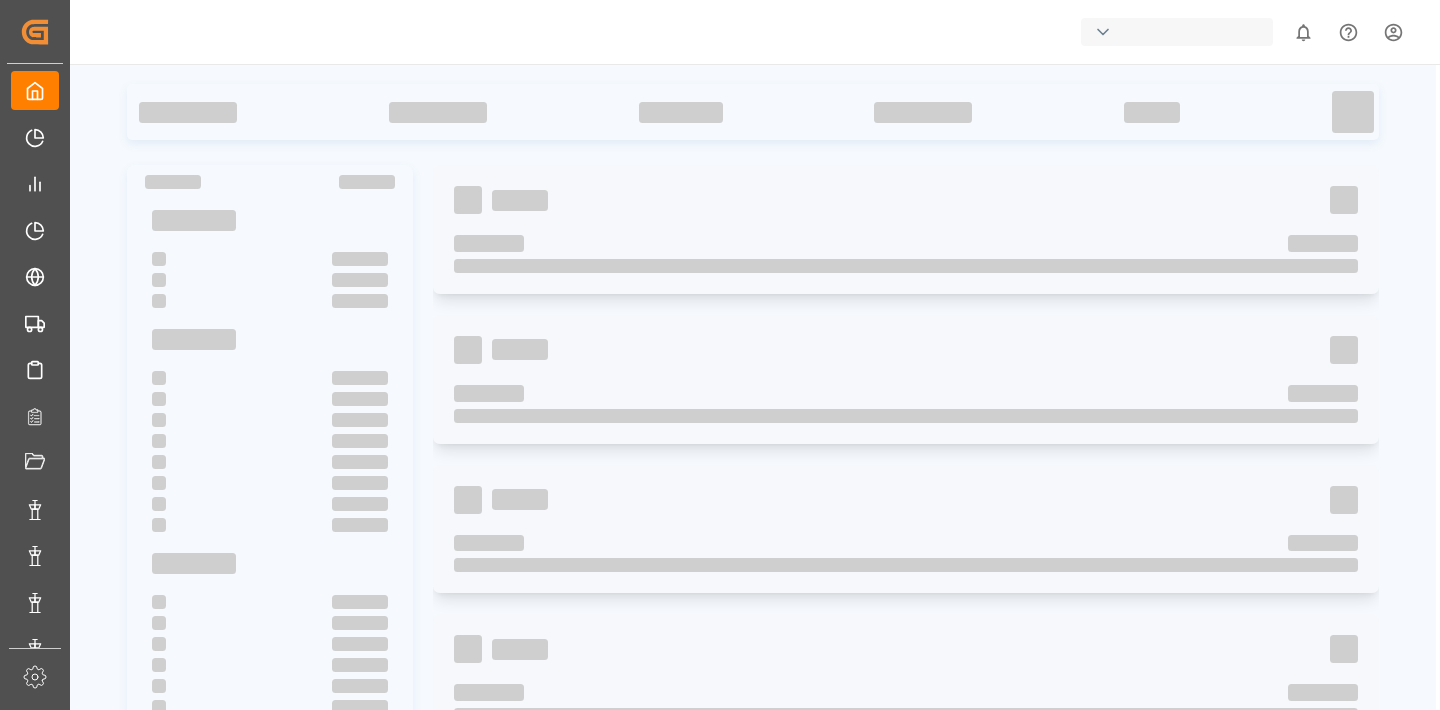 scroll, scrollTop: 0, scrollLeft: 0, axis: both 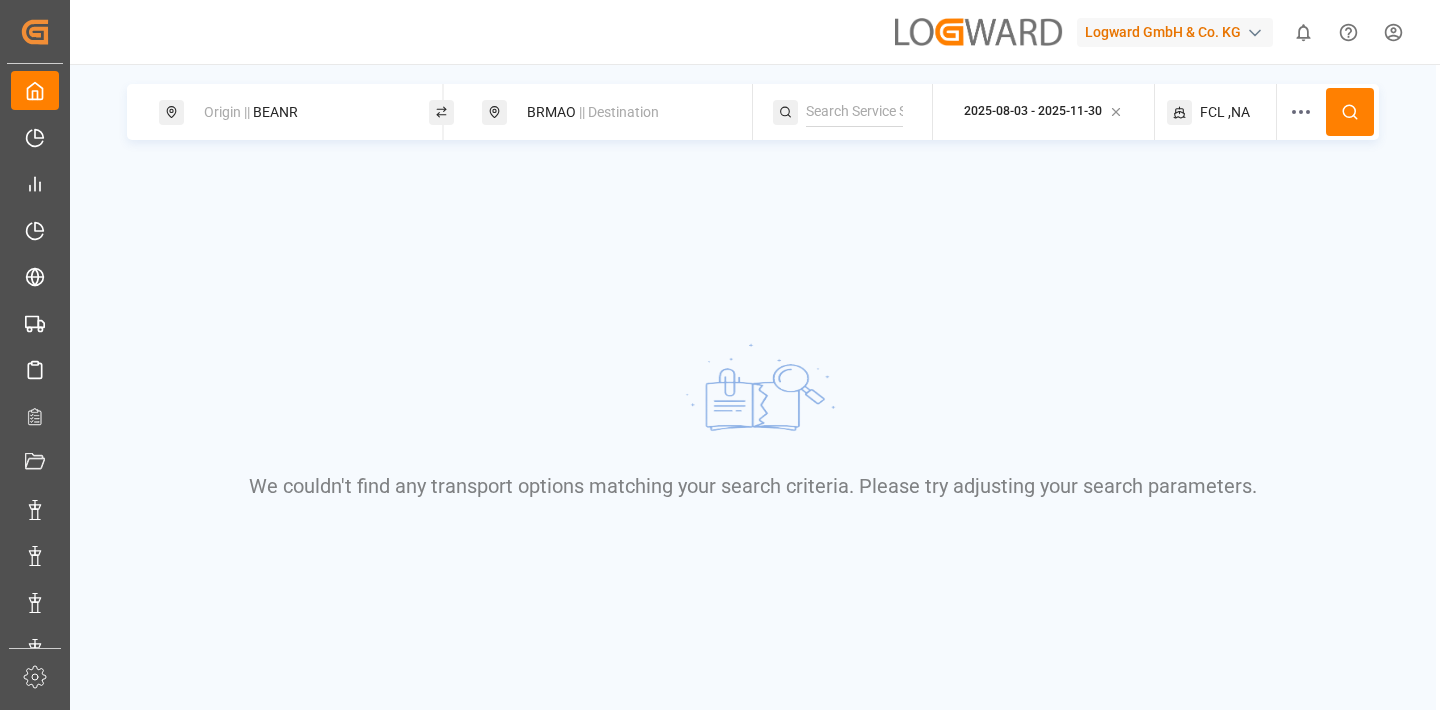 click on "Logward GmbH & Co. KG" at bounding box center [1175, 32] 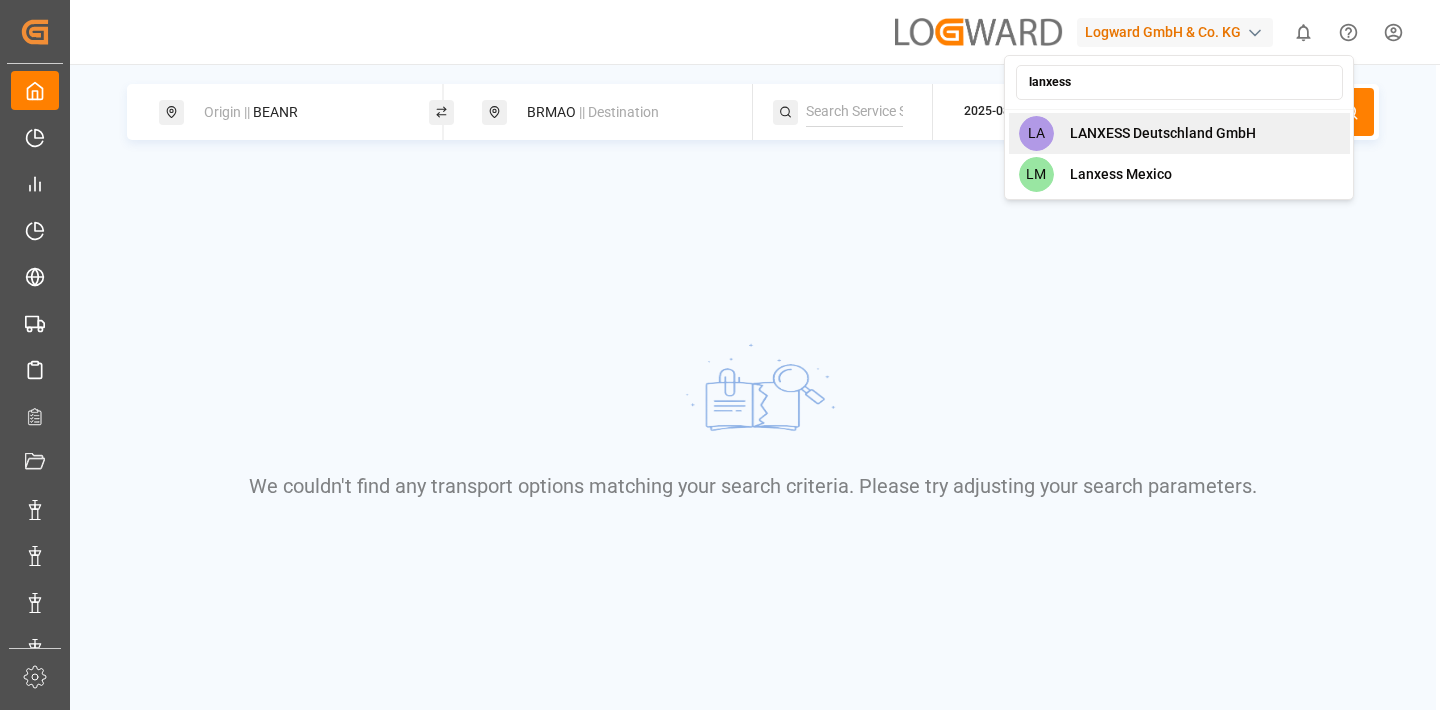 type on "lanxess" 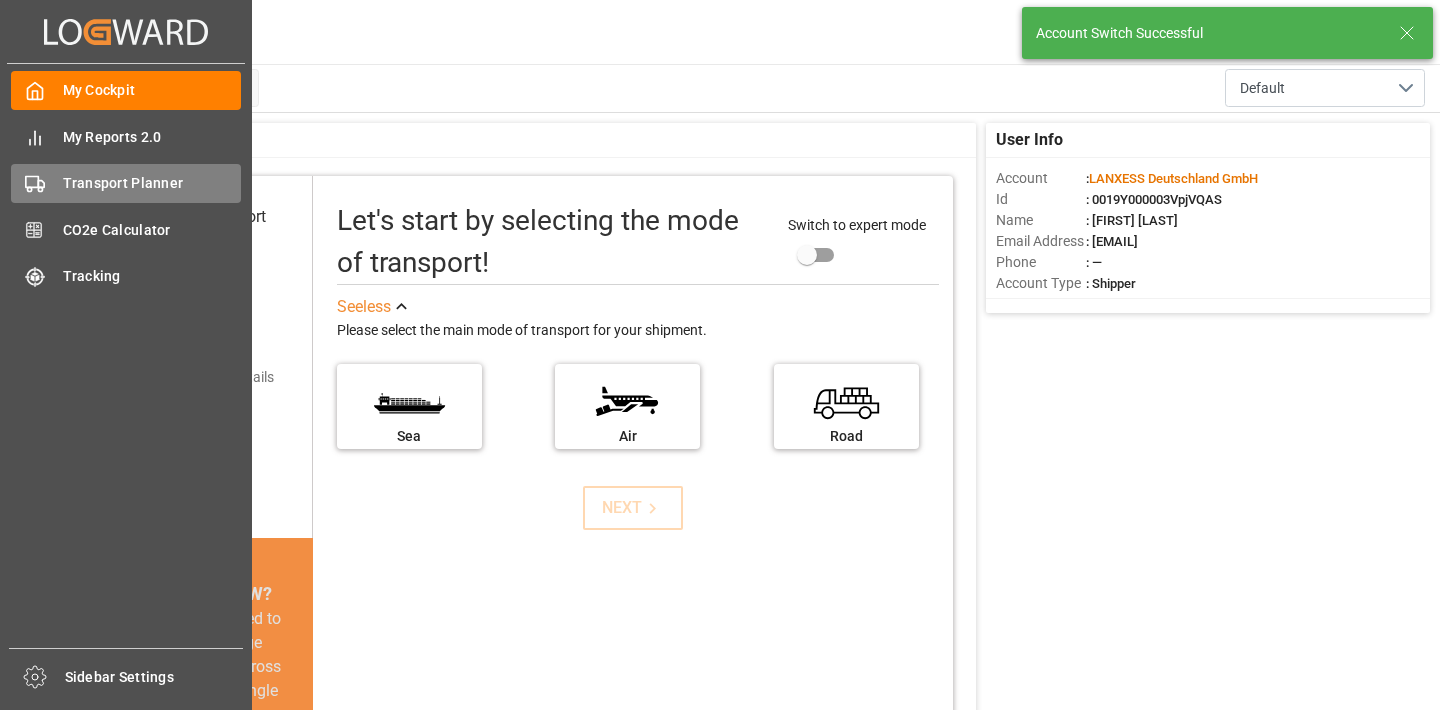 click on "Transport Planner" at bounding box center (152, 183) 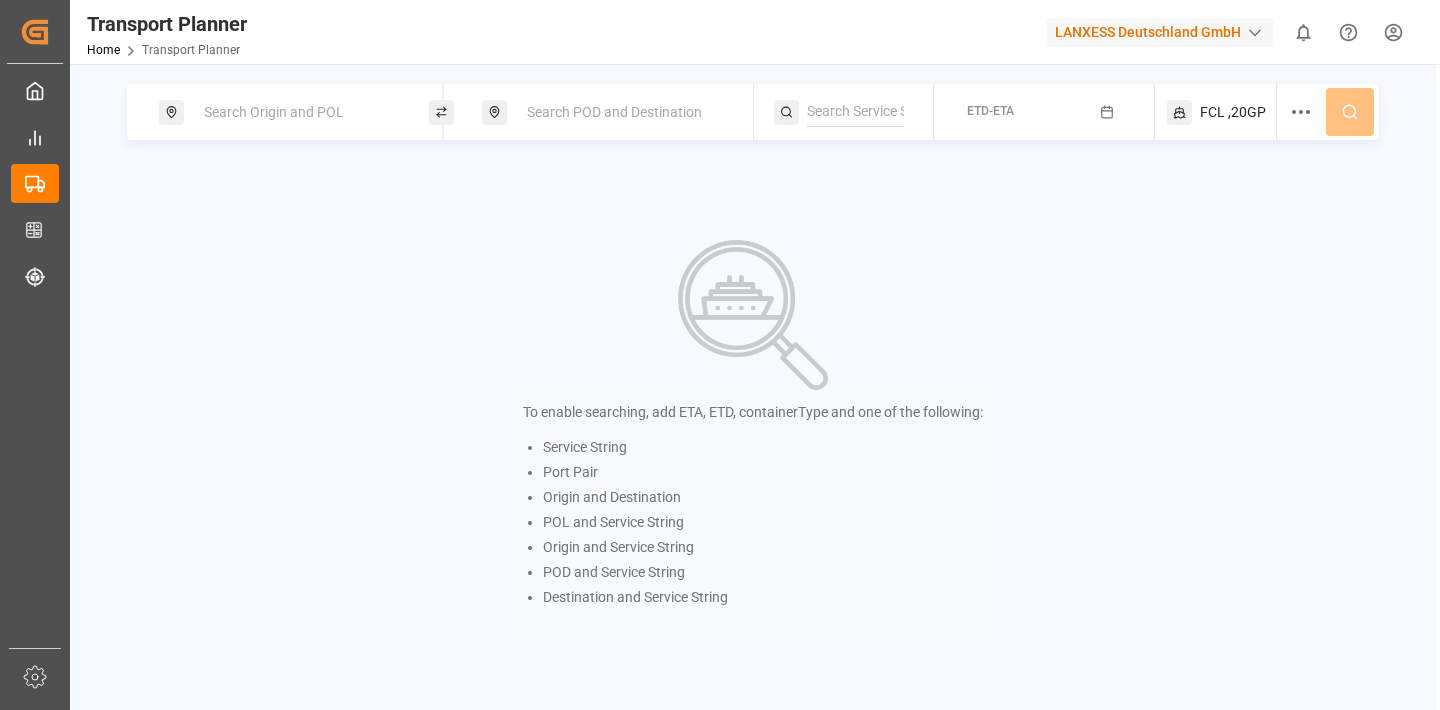 click on "Search Origin and POL" at bounding box center (274, 112) 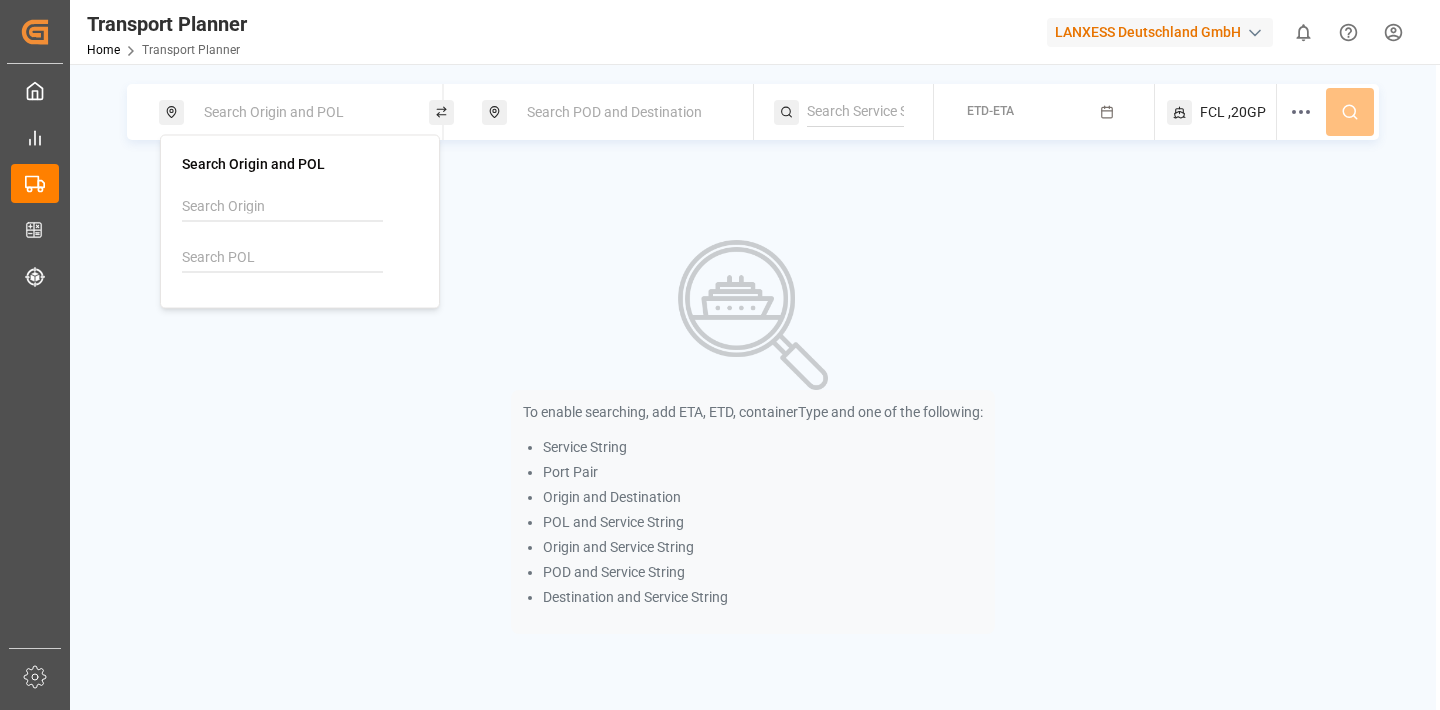 click at bounding box center (282, 258) 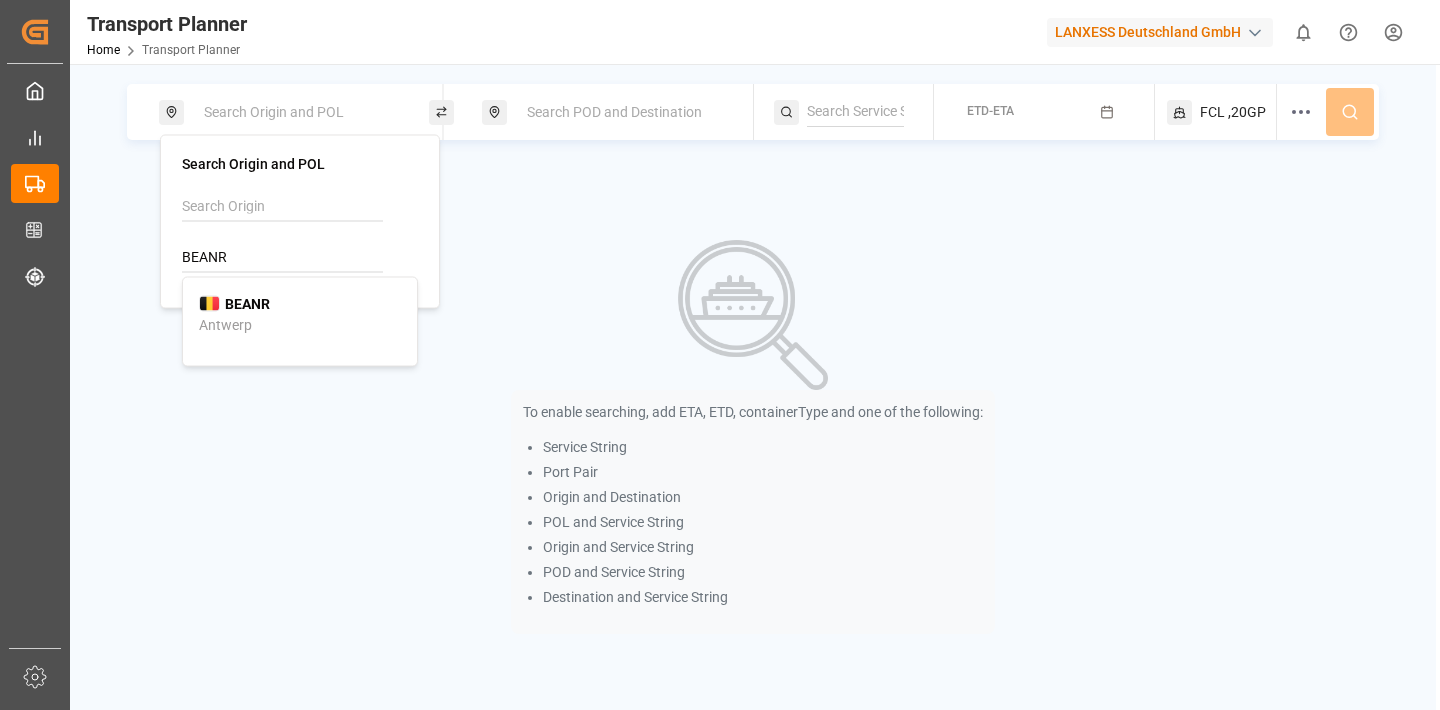type on "BEANR" 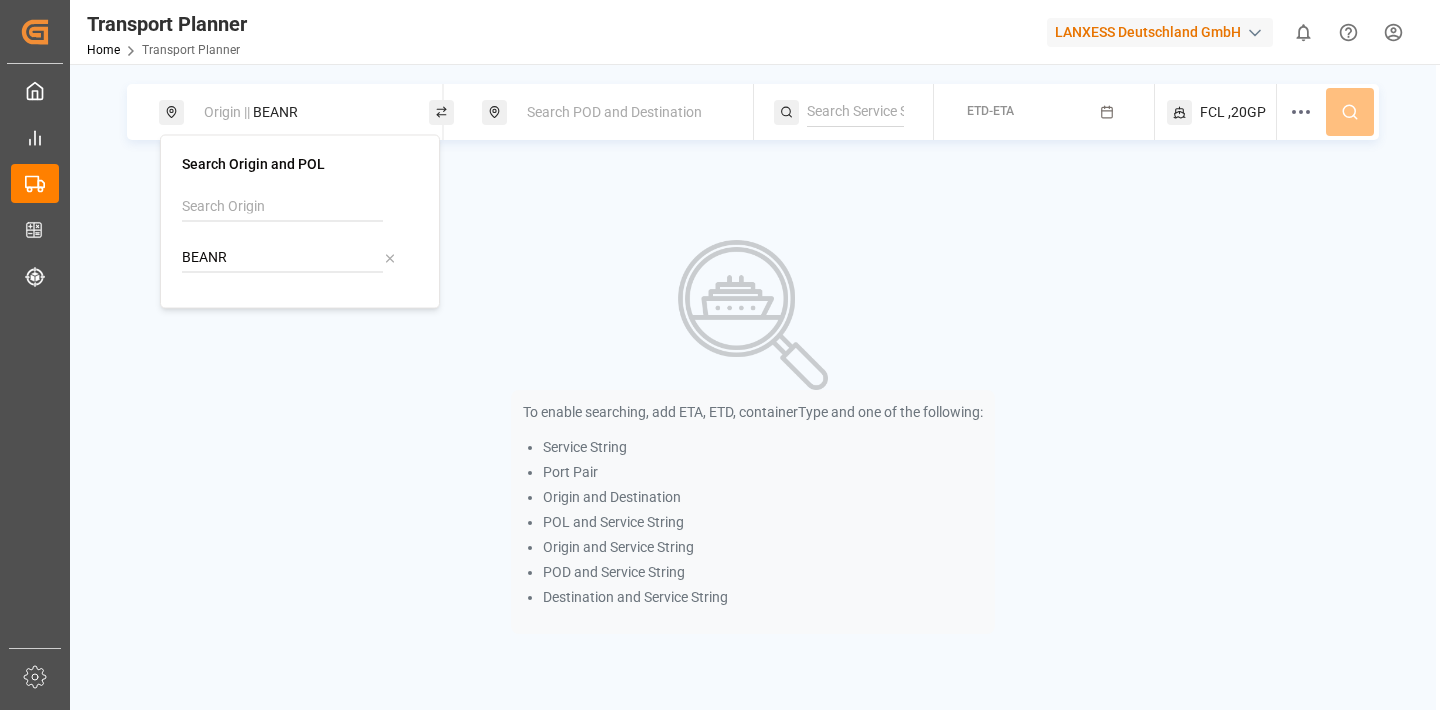 click on "Search POD and Destination" at bounding box center (614, 112) 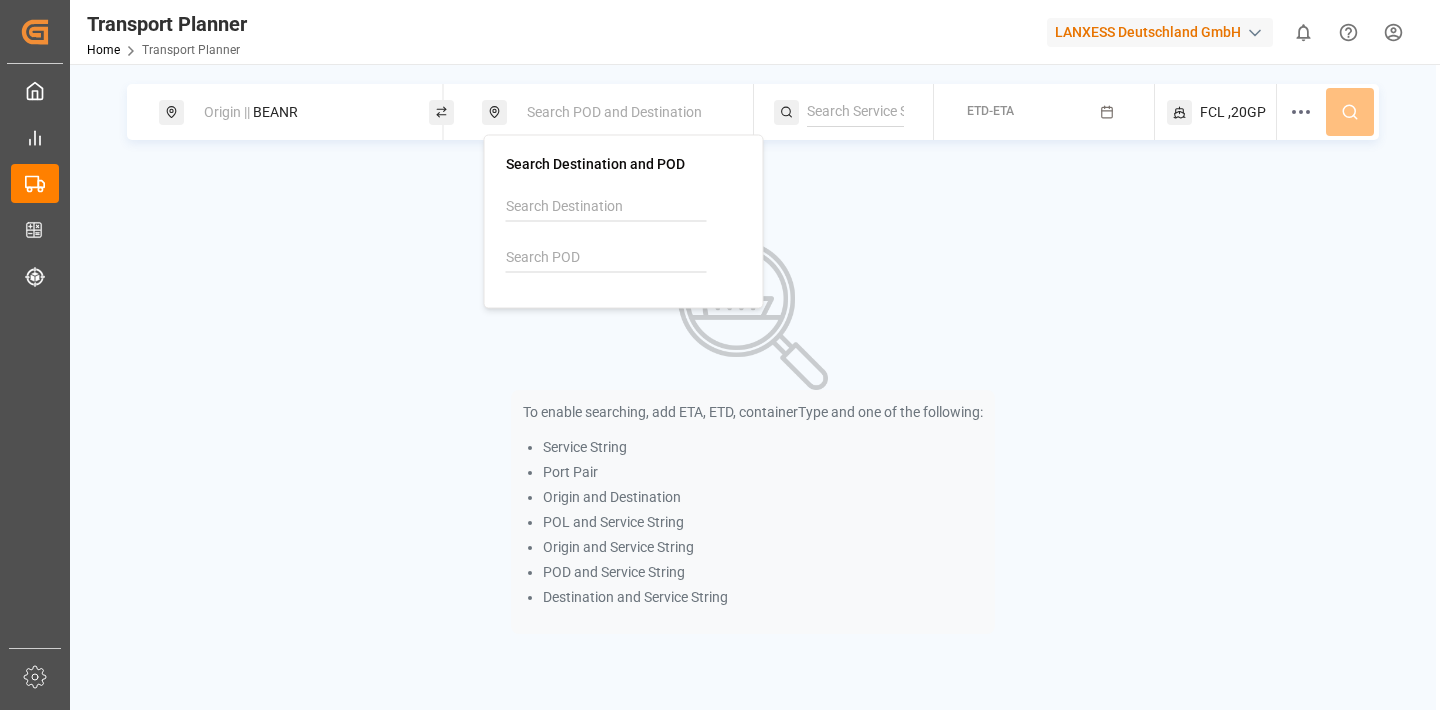 click at bounding box center [606, 258] 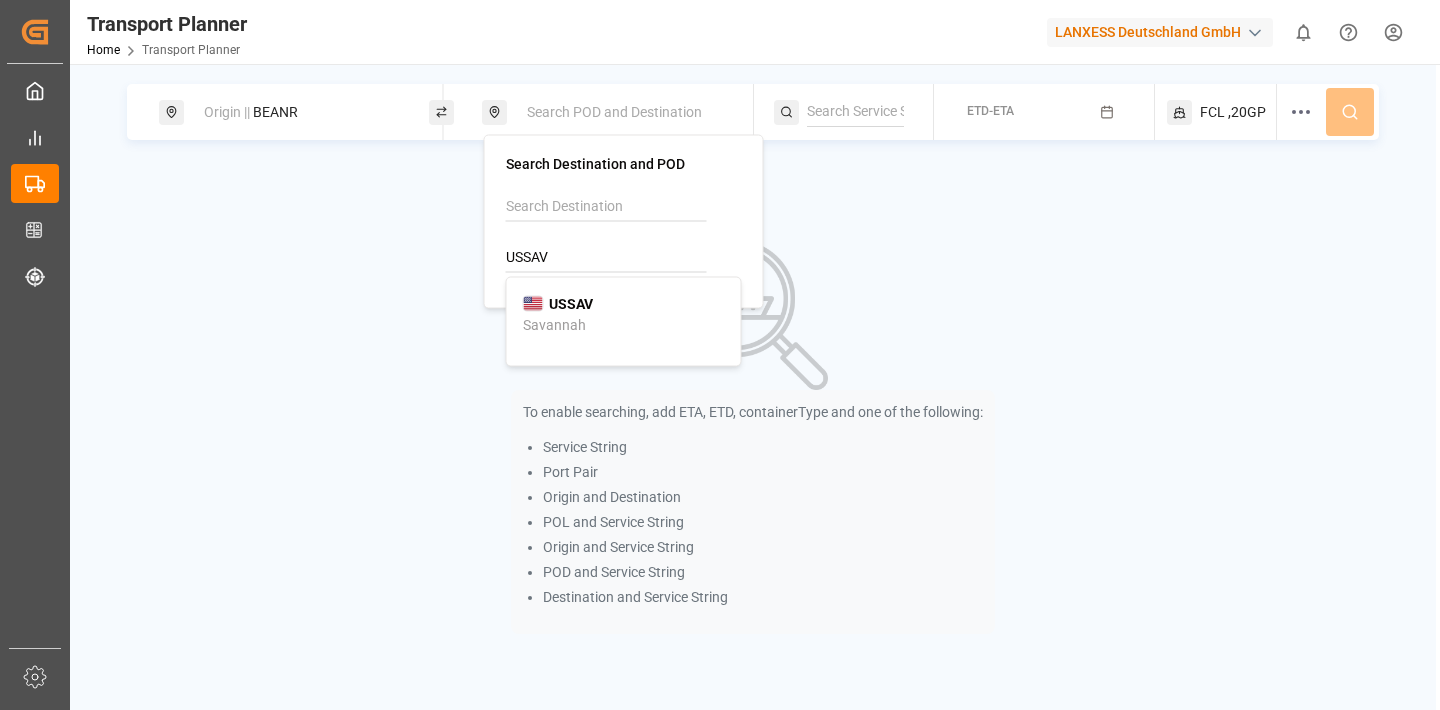 type on "USSAV" 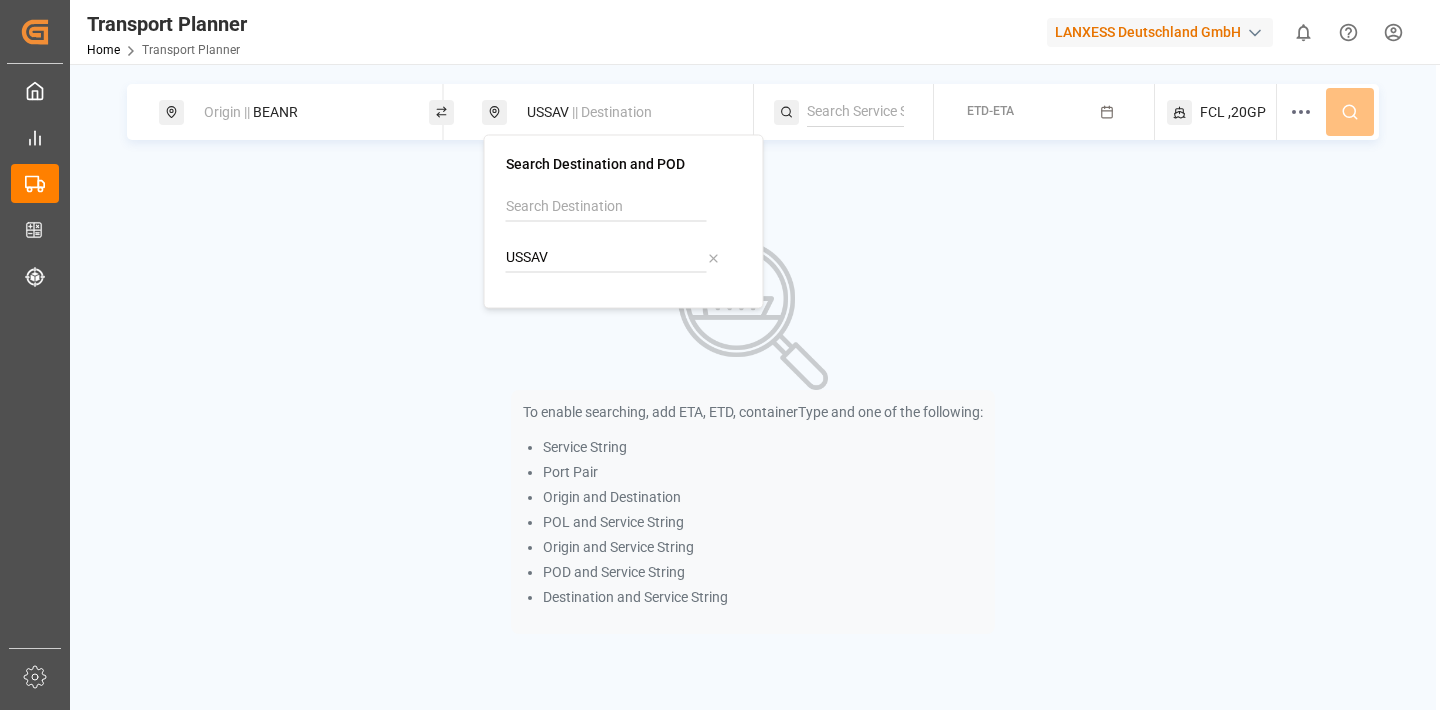 click on "Origin ||    BEANR USSAV   || Destination ETD-ETA FCL   ,20GP To enable searching, add ETA, ETD, containerType and one of the following: Service String Port Pair Origin and Destination POL and Service String Origin and Service String POD and Service String Destination and Service String" at bounding box center [753, 359] 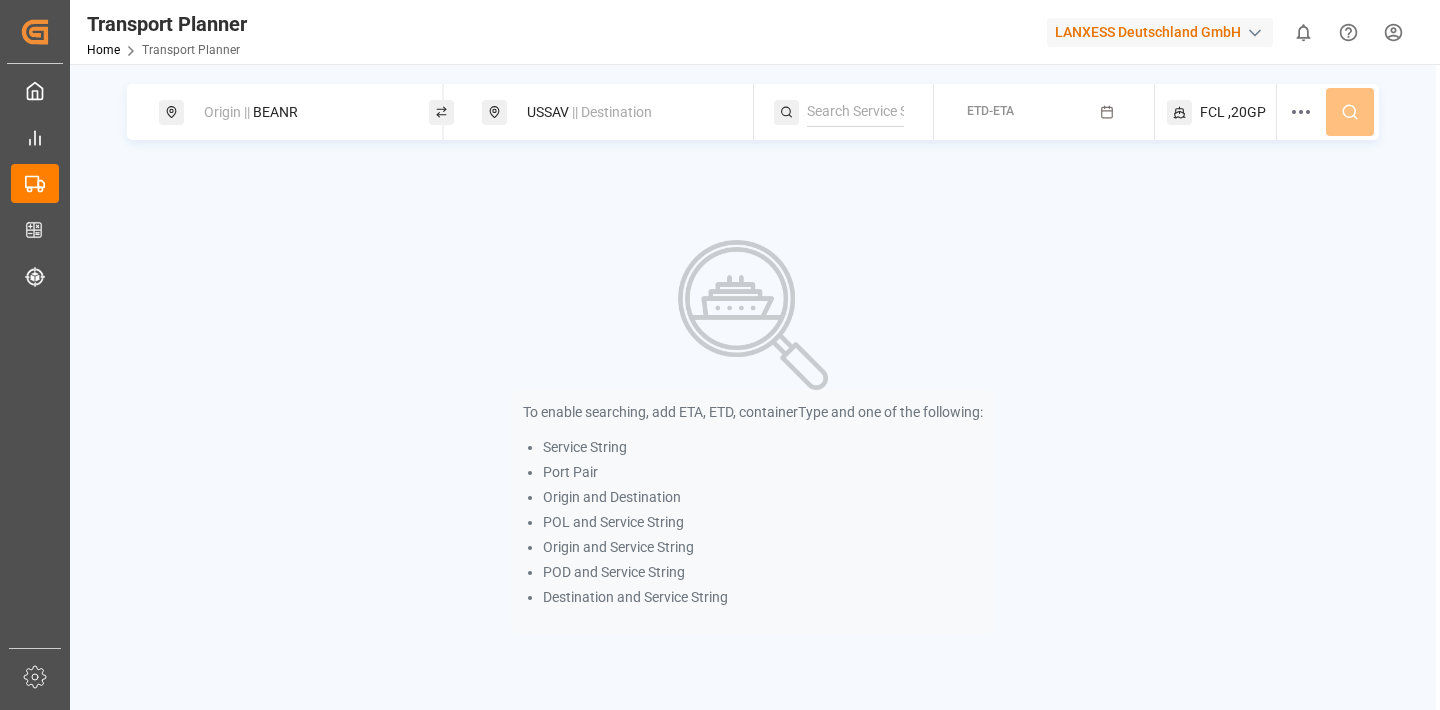 click on "ETD-ETA" at bounding box center [990, 111] 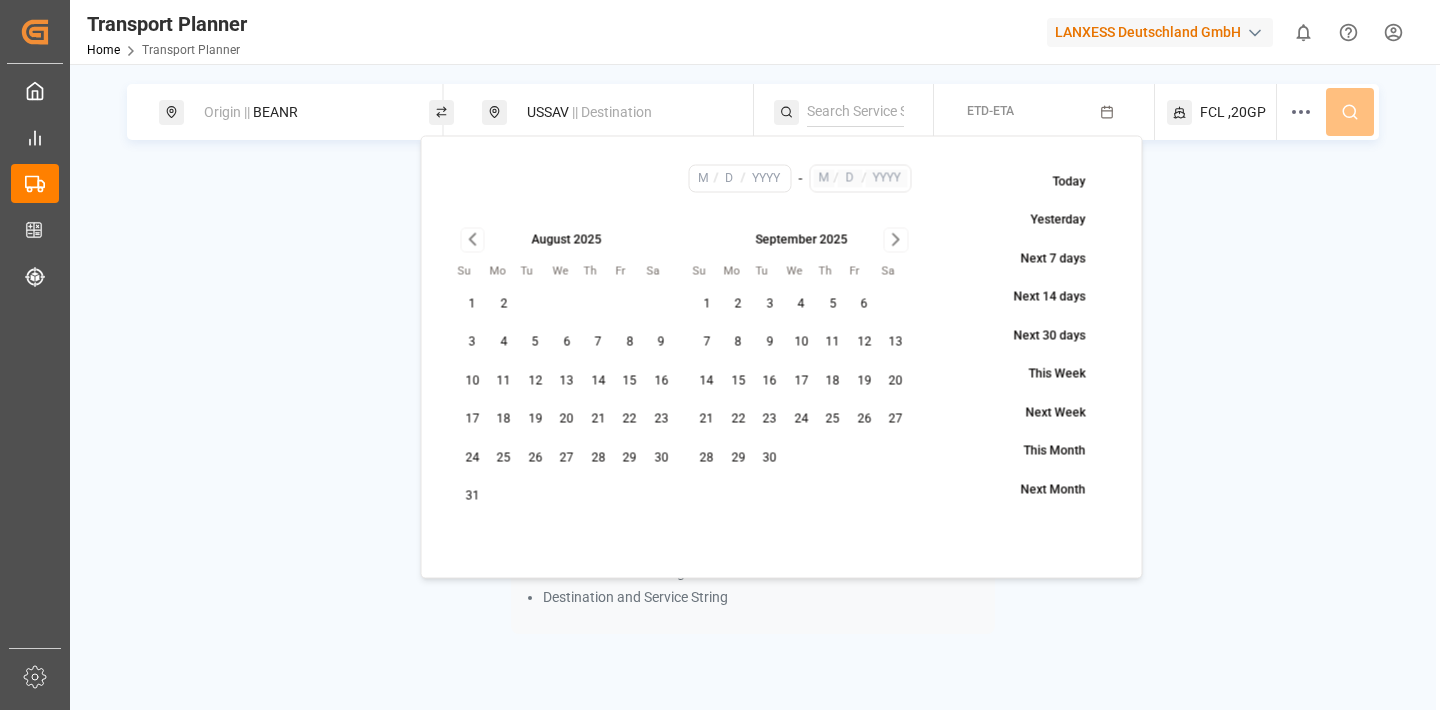 click on "3" at bounding box center (473, 343) 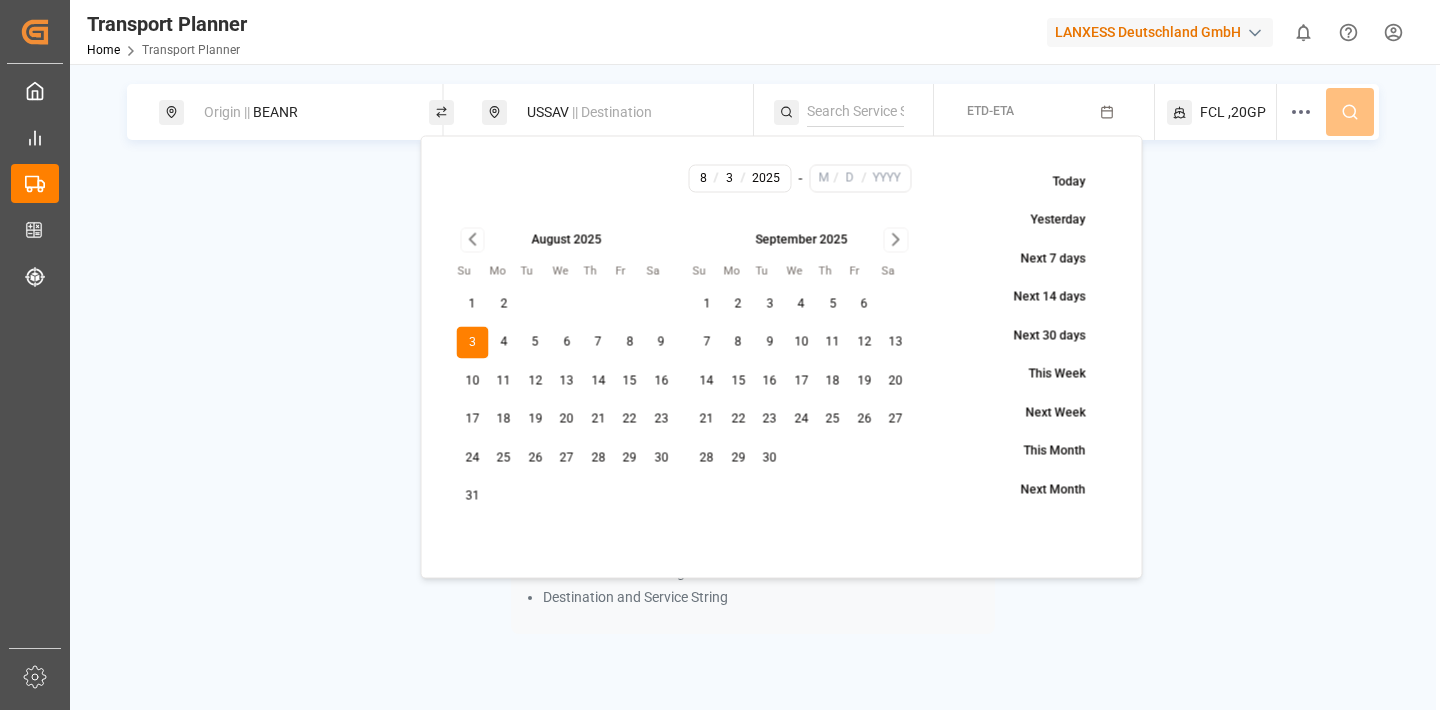 click on "20" at bounding box center (896, 381) 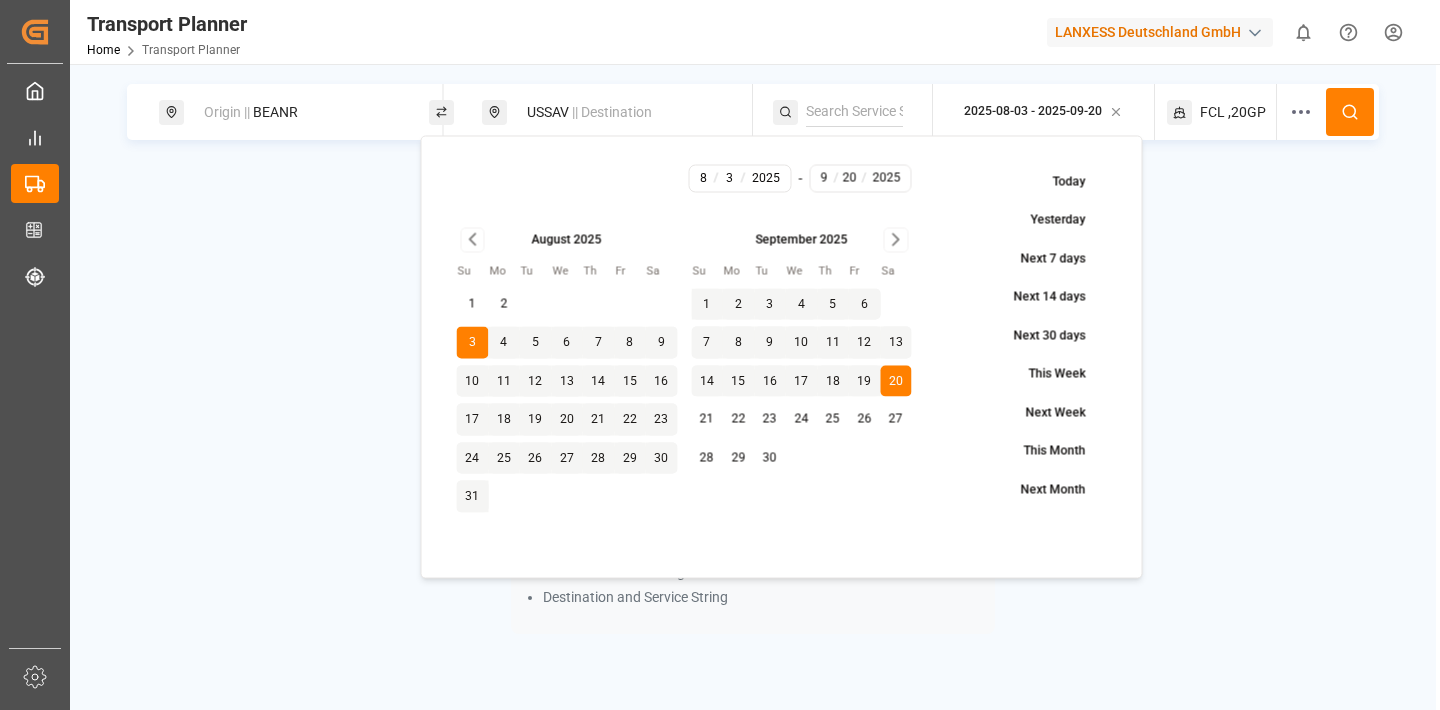 click on "Origin || BEANR USSAV || Destination 2025-08-03 - 2025-09-20 FCL ,20GP To enable searching, add ETA, ETD, containerType and one of the following: Service String Port Pair Origin and Destination POL and Service String Origin and Service String POD and Service String Destination and Service String" at bounding box center [753, 359] 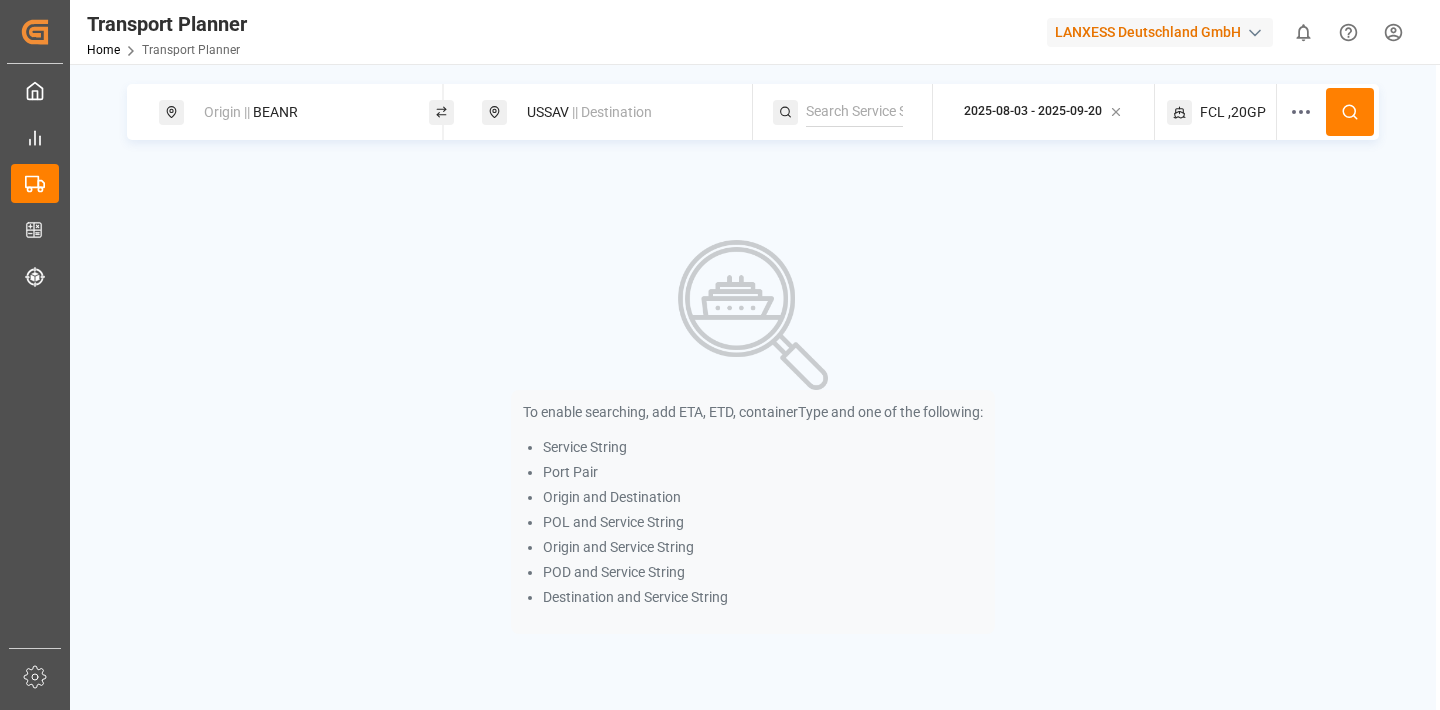 click on ",20GP" at bounding box center (1247, 112) 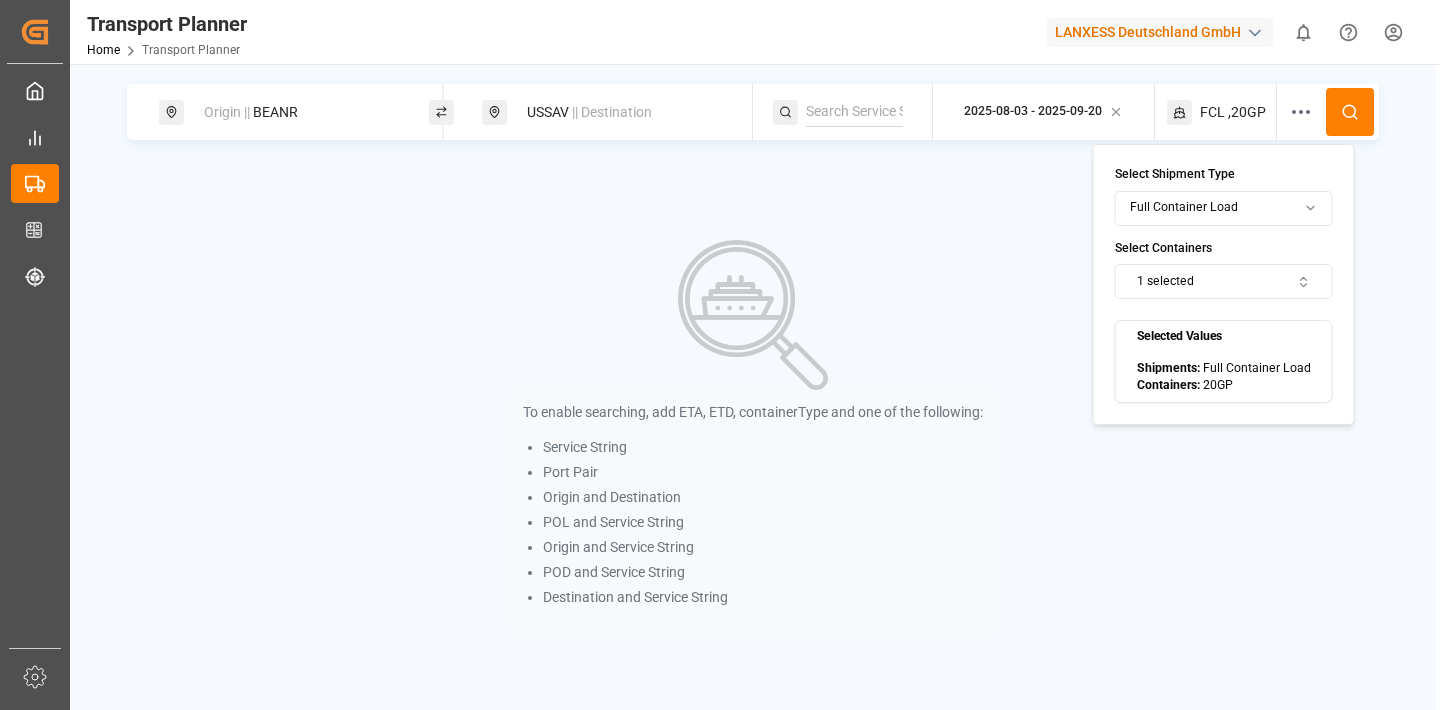 click 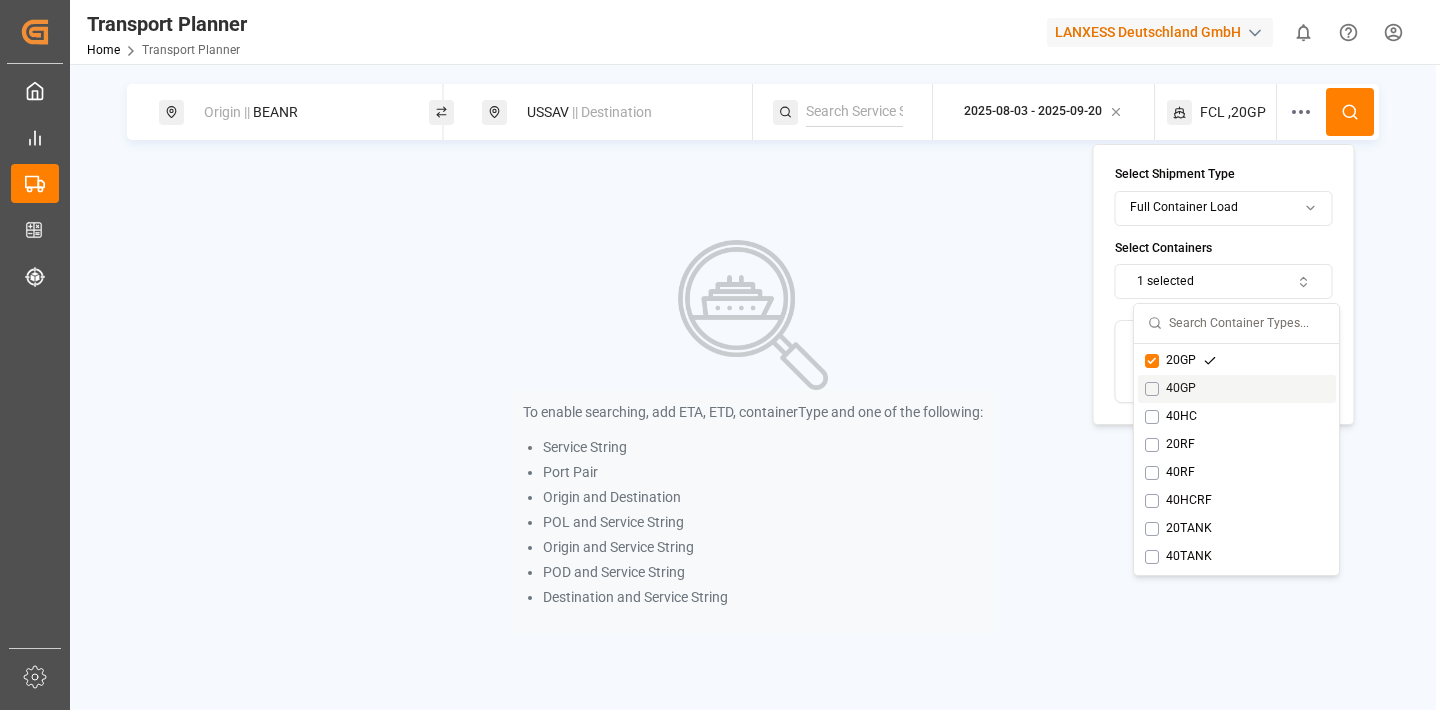 click on "40GP" at bounding box center [1181, 389] 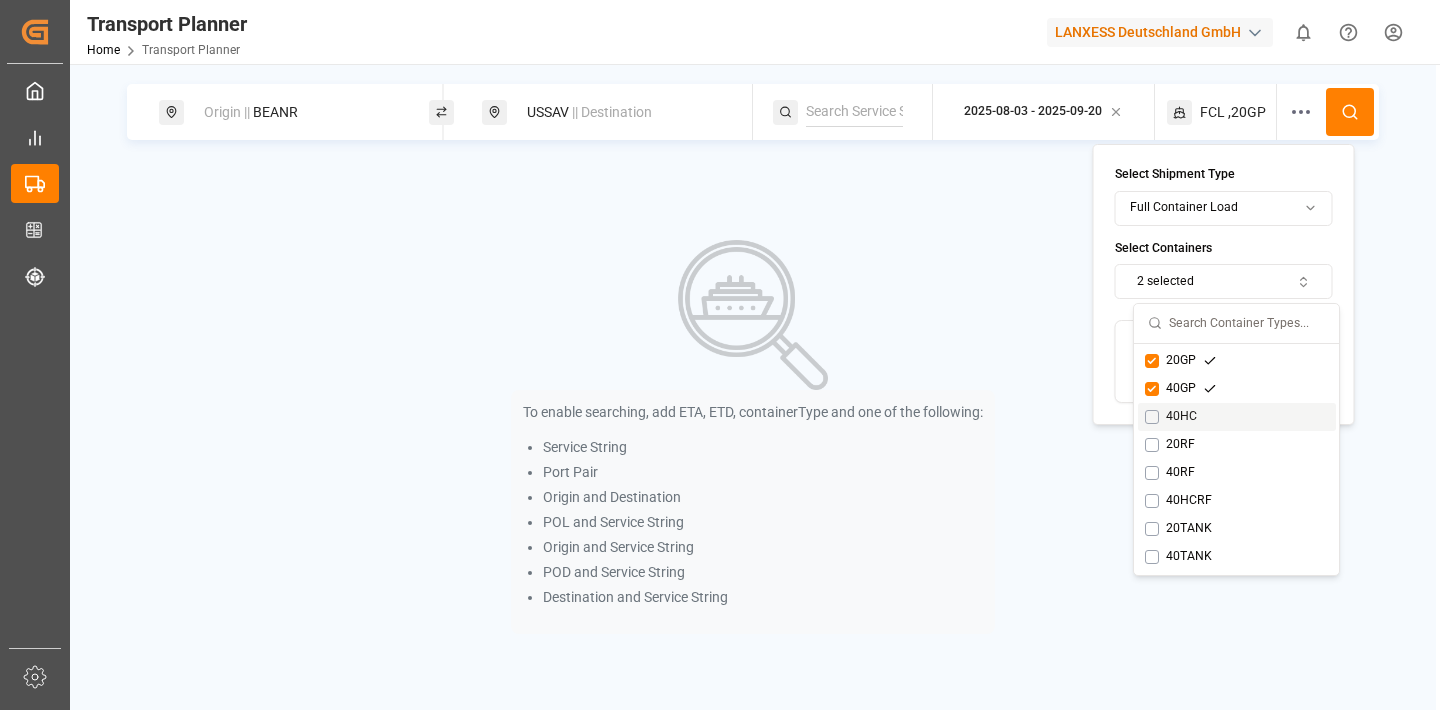 click on "40HC" at bounding box center (1181, 417) 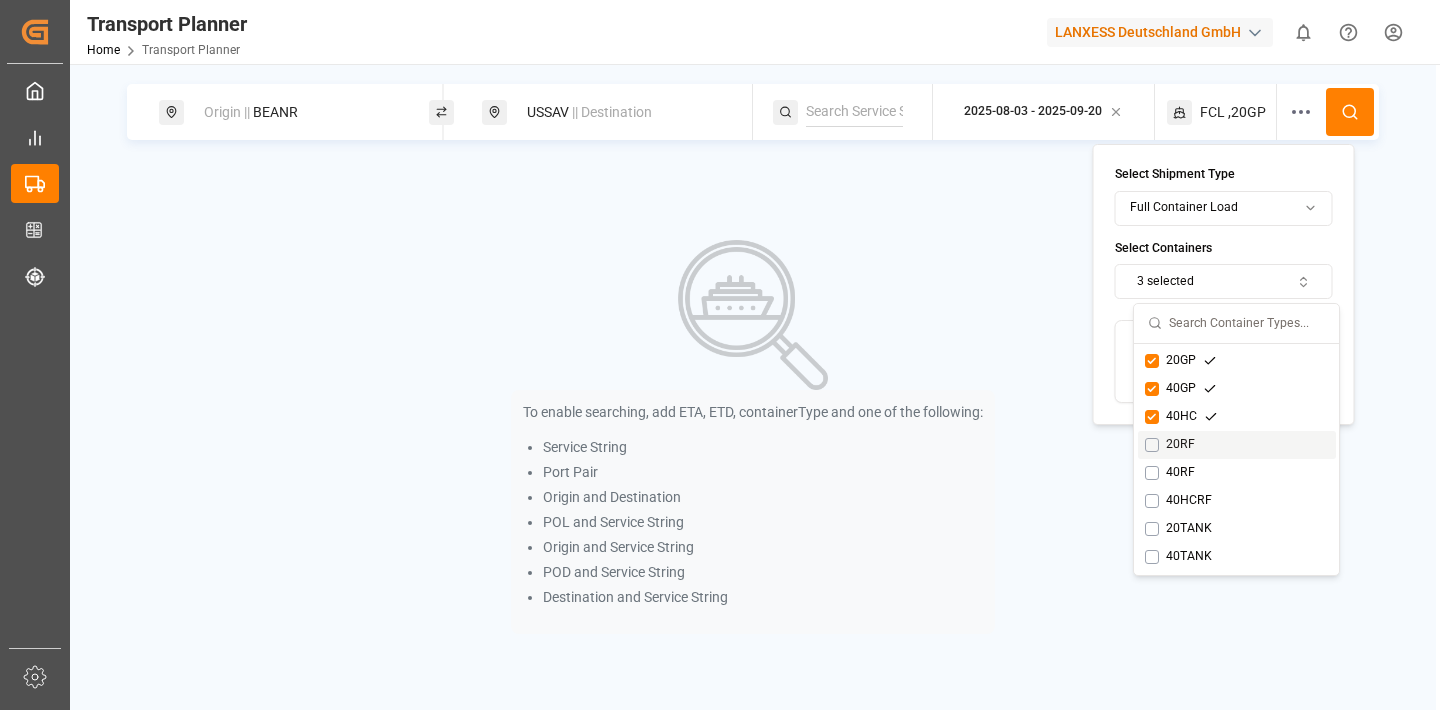 click on "20RF" at bounding box center (1180, 445) 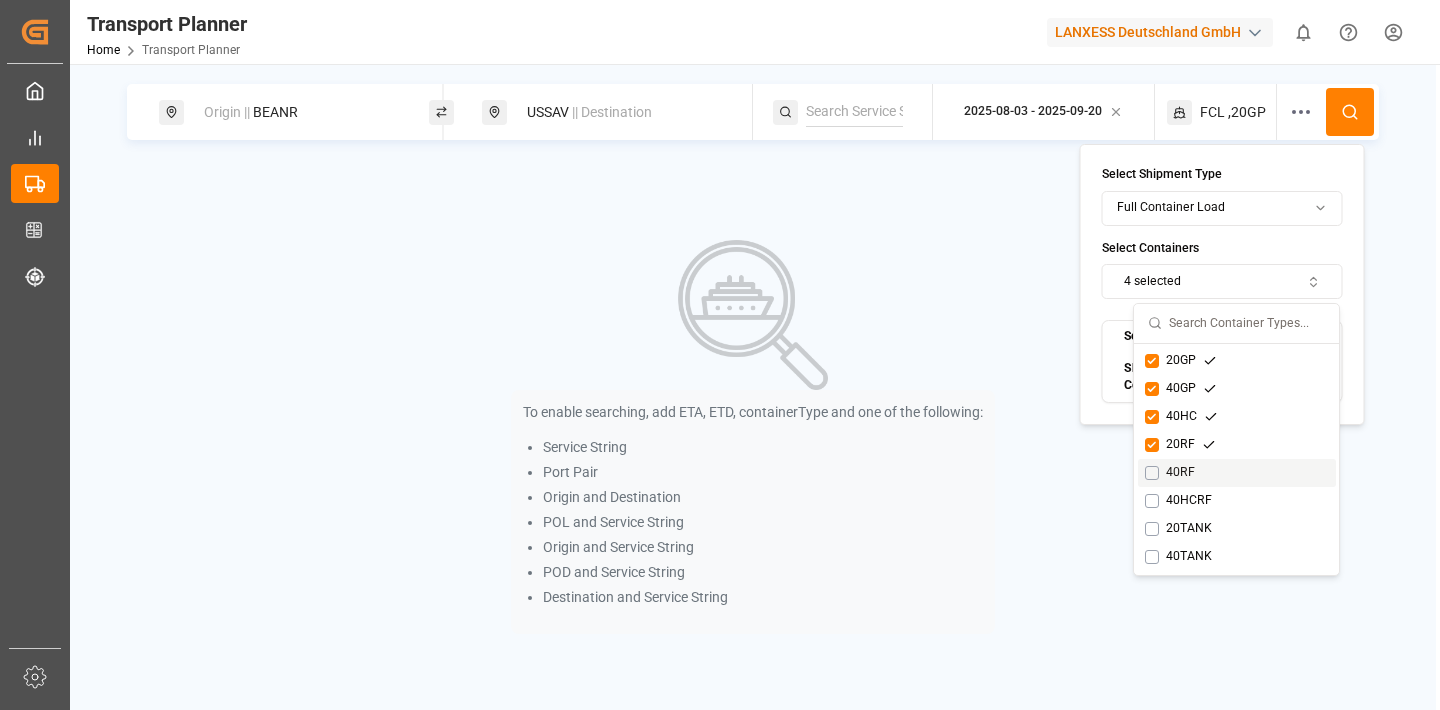 click at bounding box center (1152, 473) 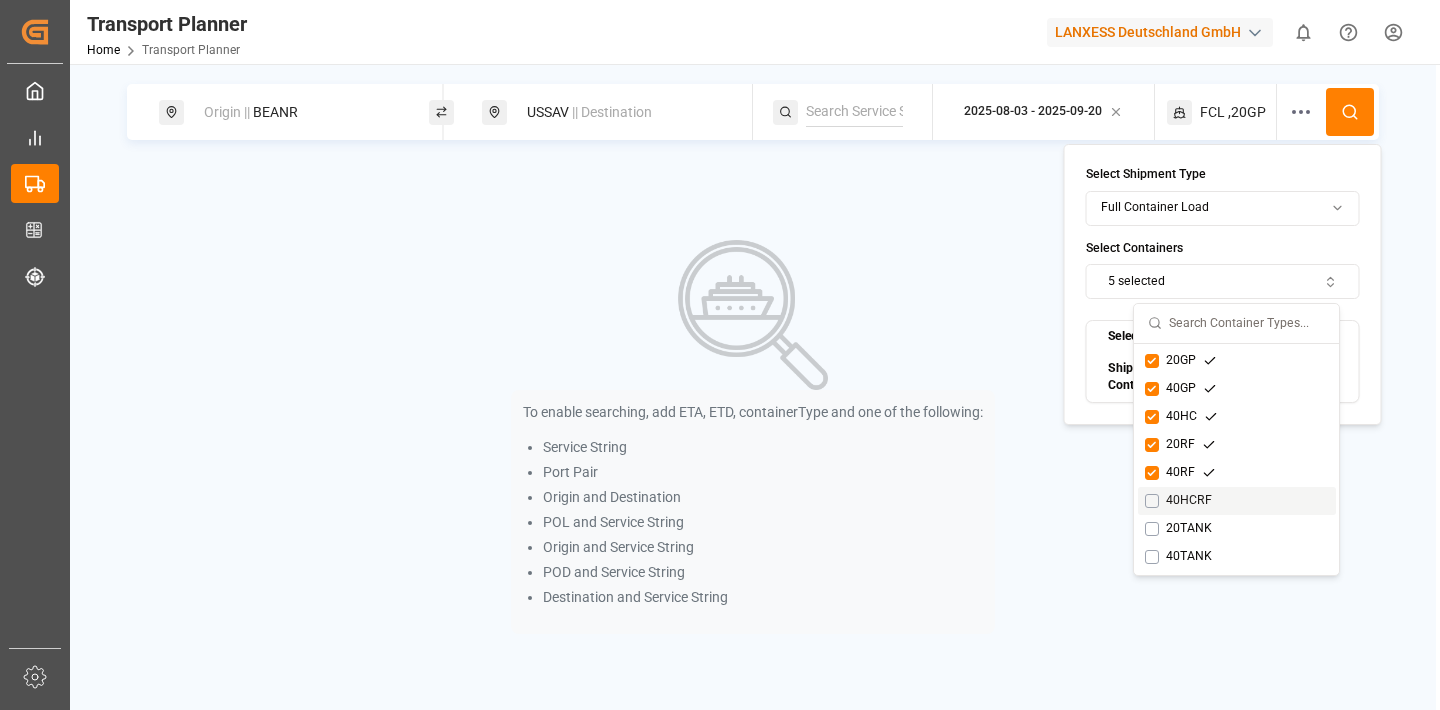 click on "40HCRF" at bounding box center [1189, 501] 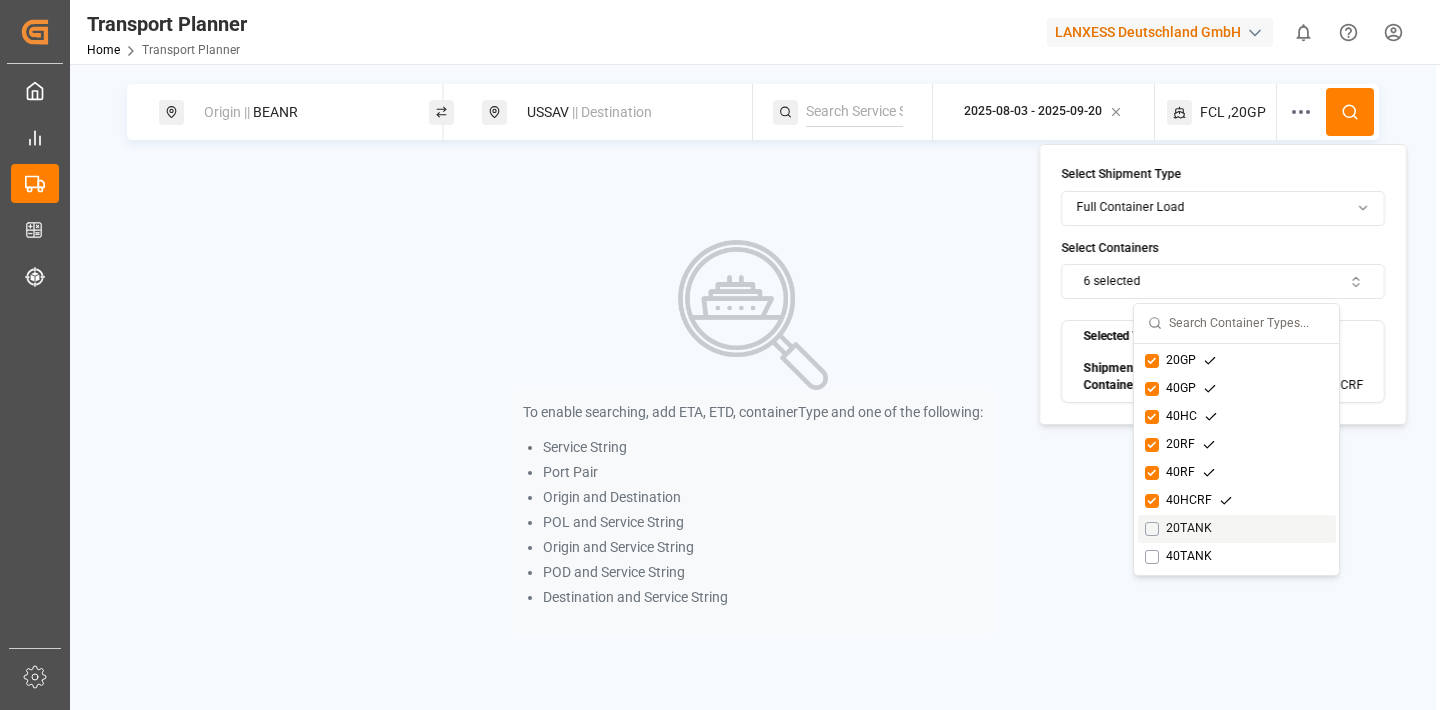 click at bounding box center (1152, 529) 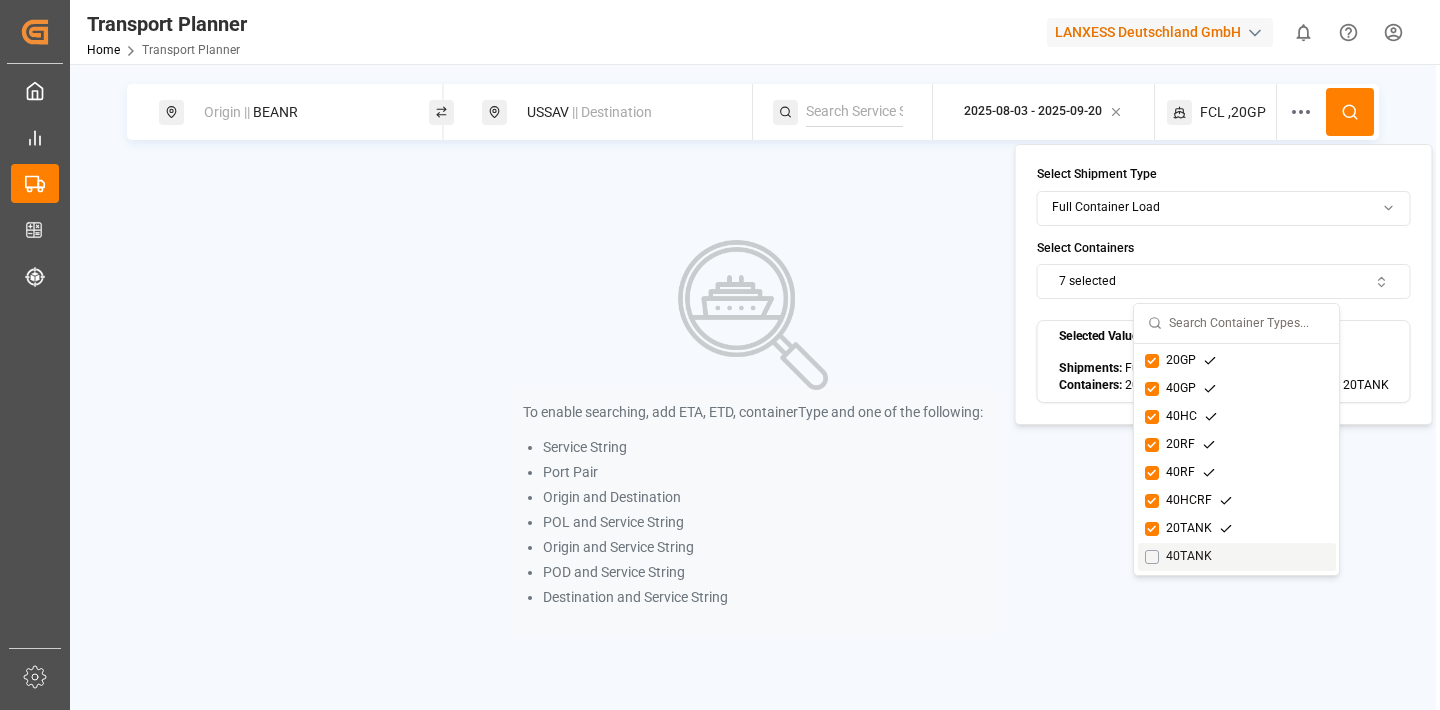 click at bounding box center (1152, 557) 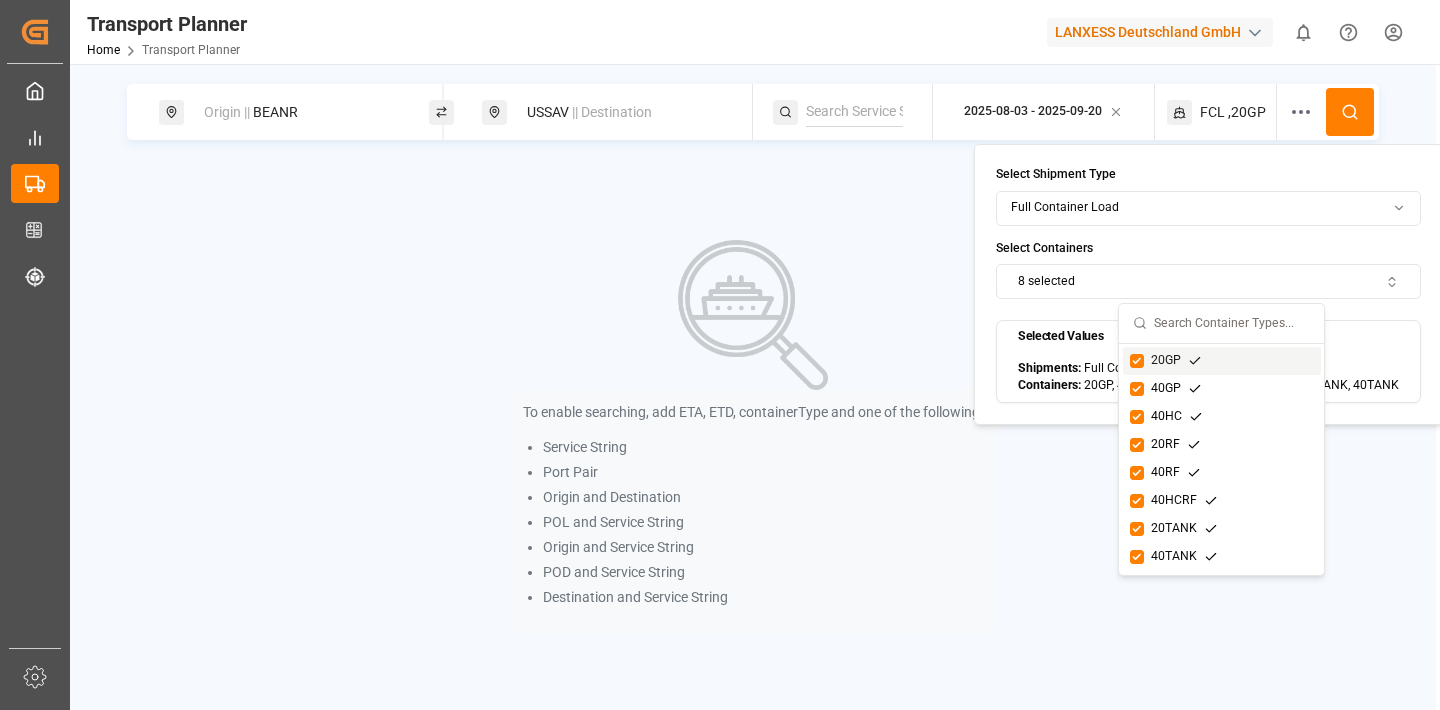 click 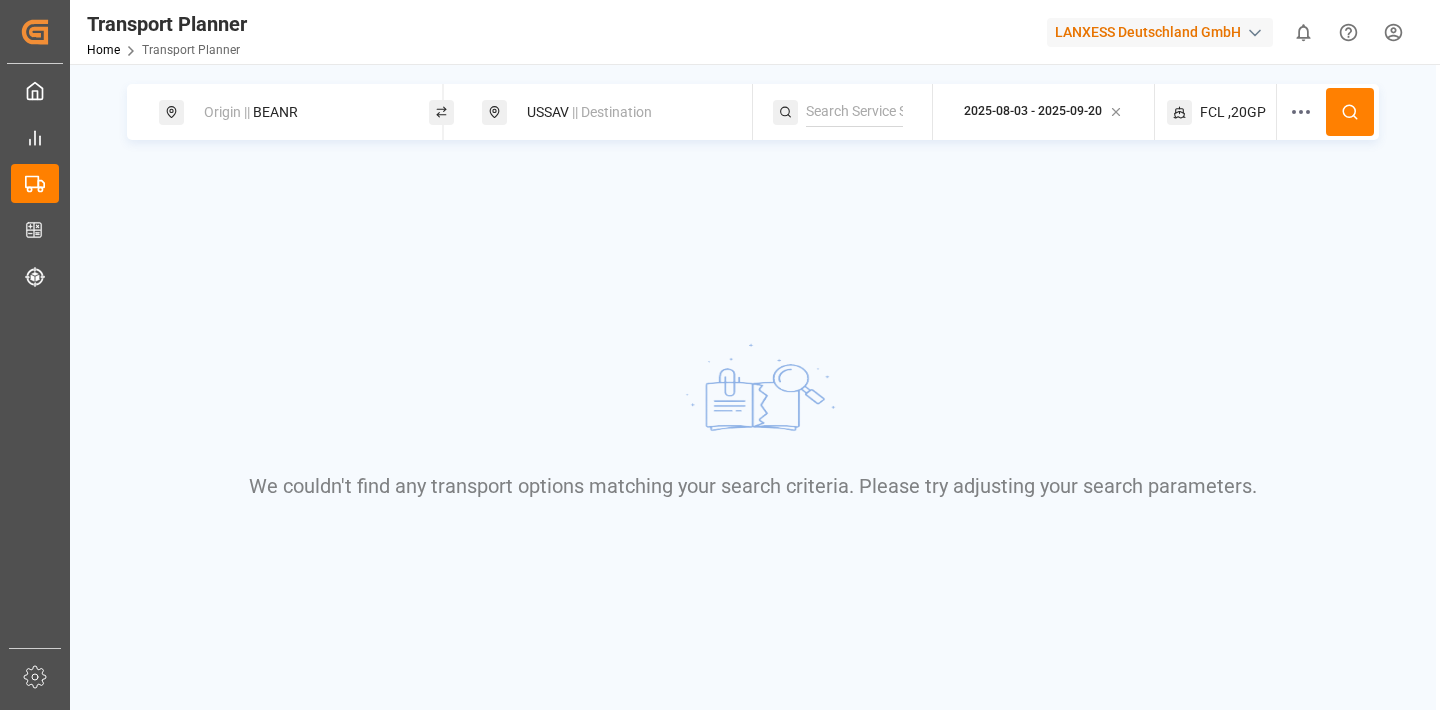 click on "USSAV   || Destination" at bounding box center [623, 112] 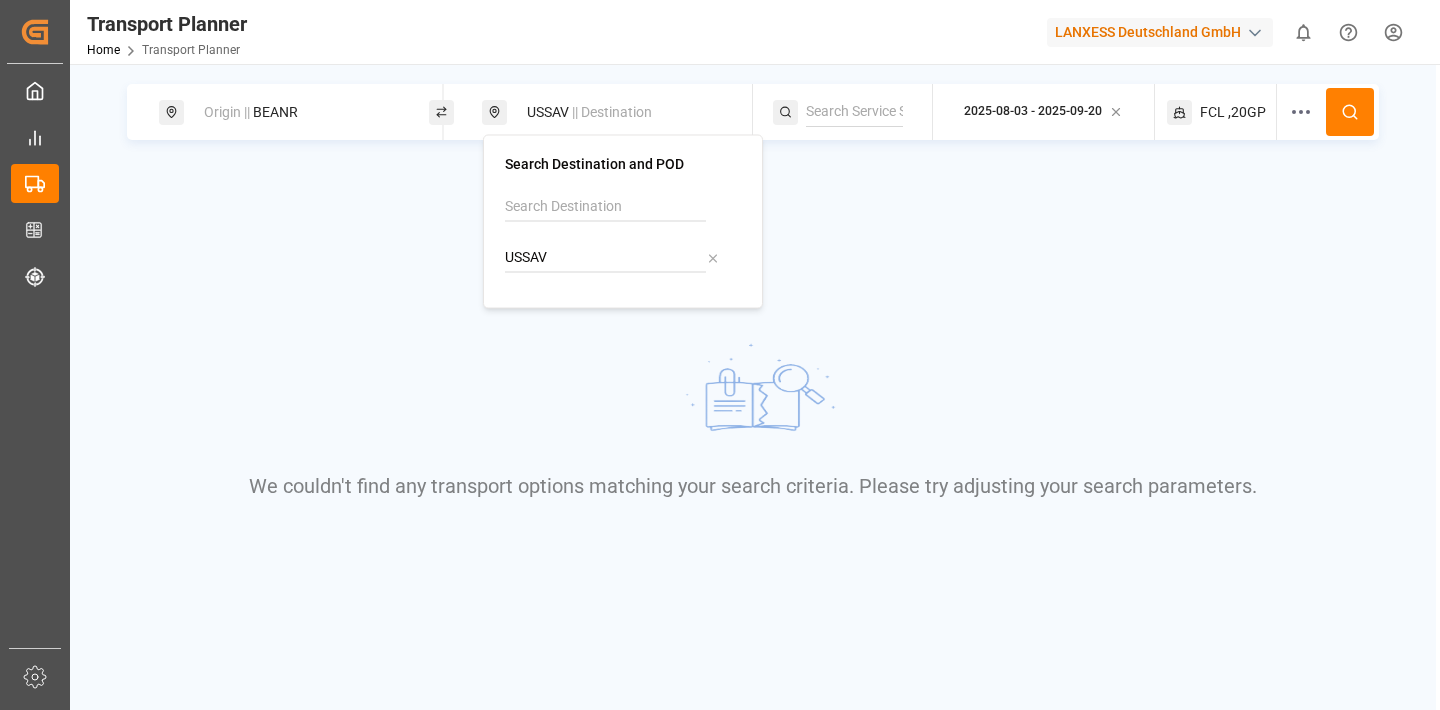 drag, startPoint x: 565, startPoint y: 262, endPoint x: 467, endPoint y: 262, distance: 98 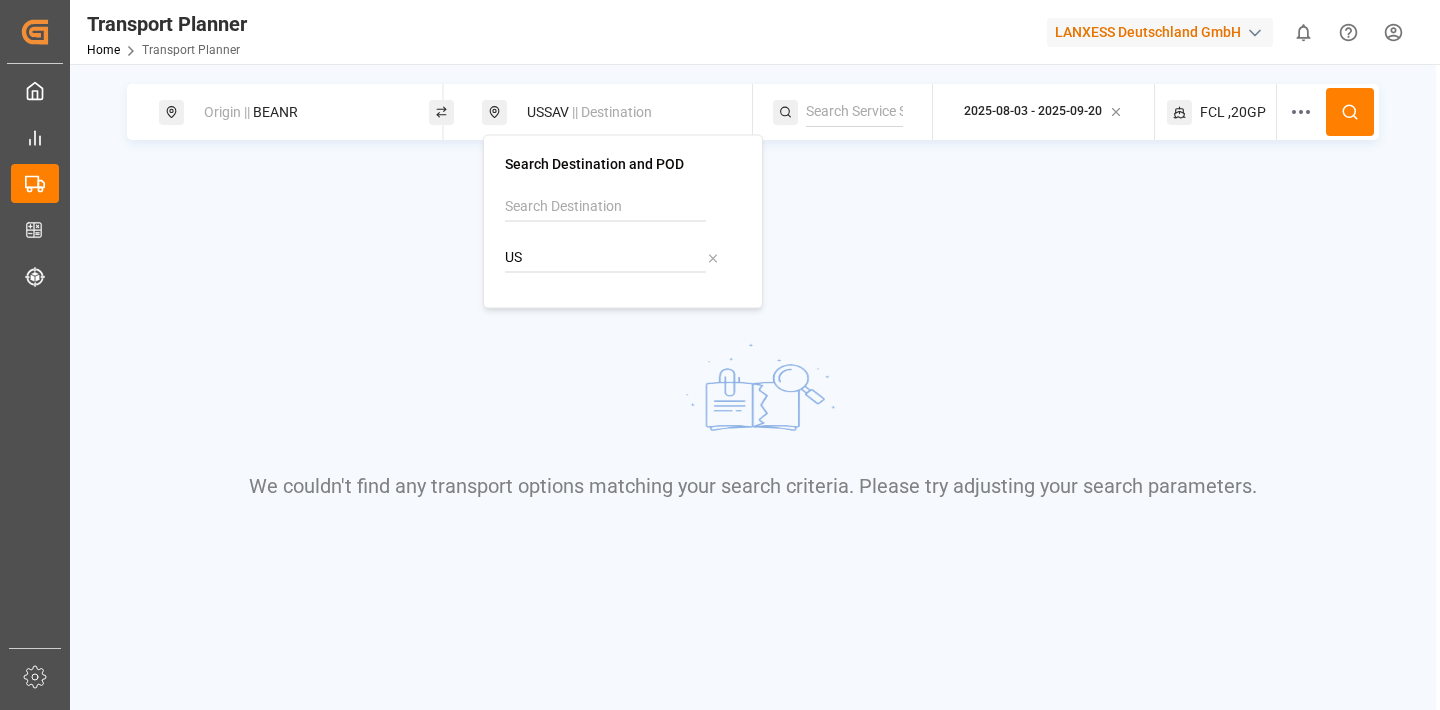 type on "U" 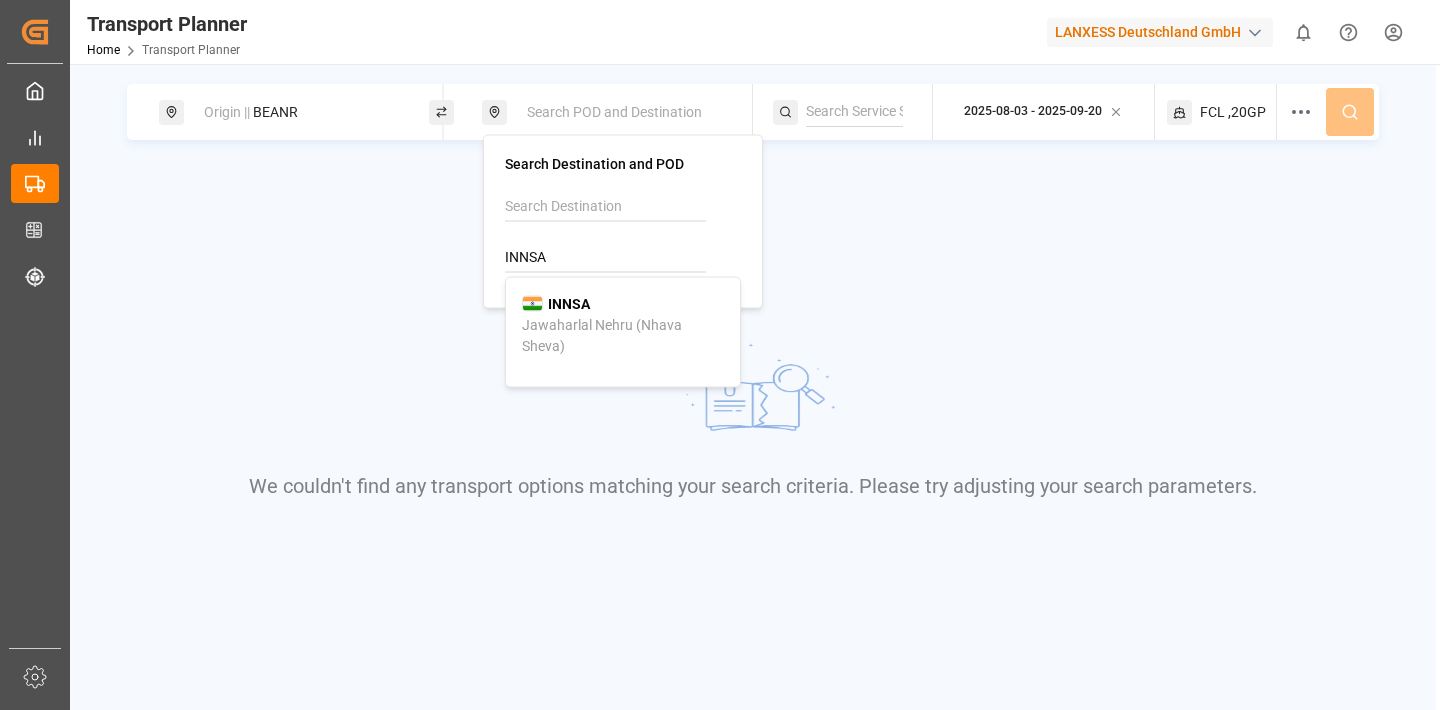 type on "INNSA" 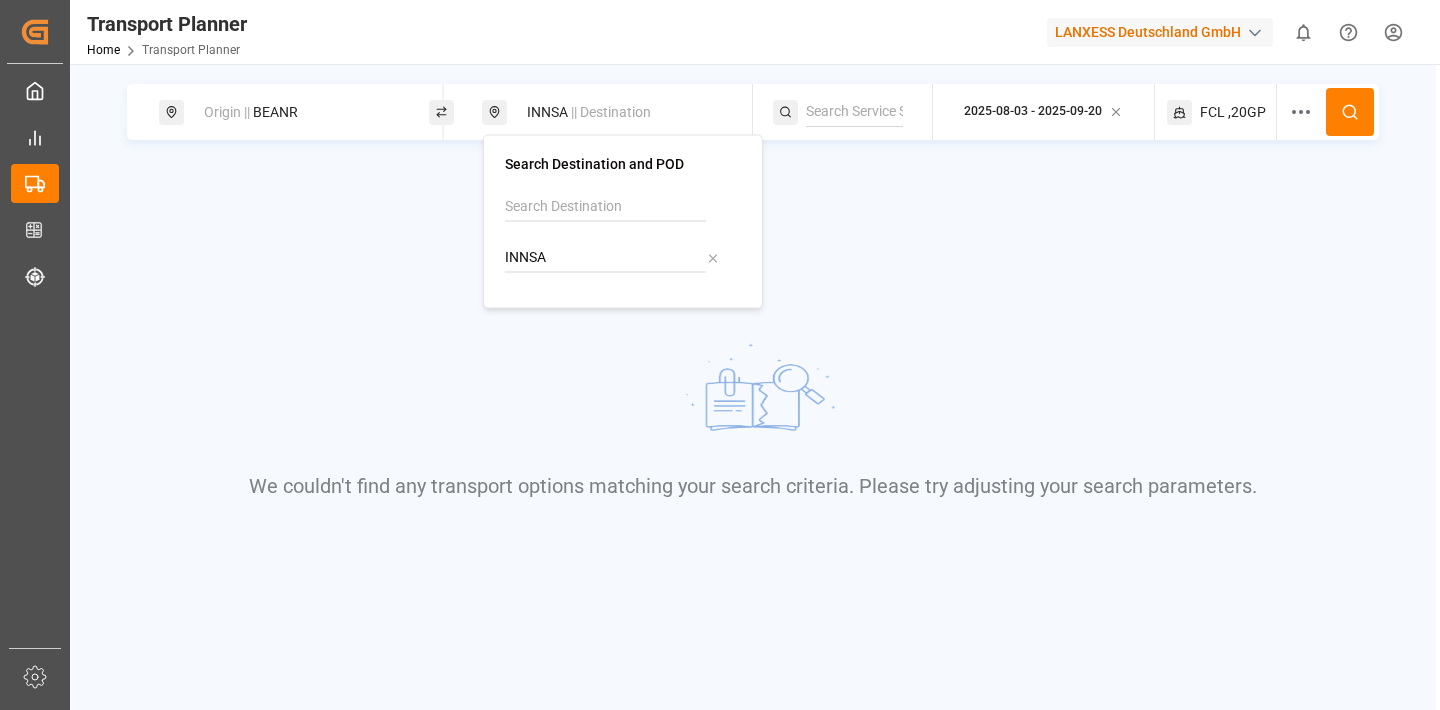 click on "Origin ||    BEANR INNSA   || Destination 2025-08-03 - 2025-09-20 FCL   ,20GP We couldn't find any transport options matching your search criteria. Please try adjusting your search parameters." at bounding box center [753, 339] 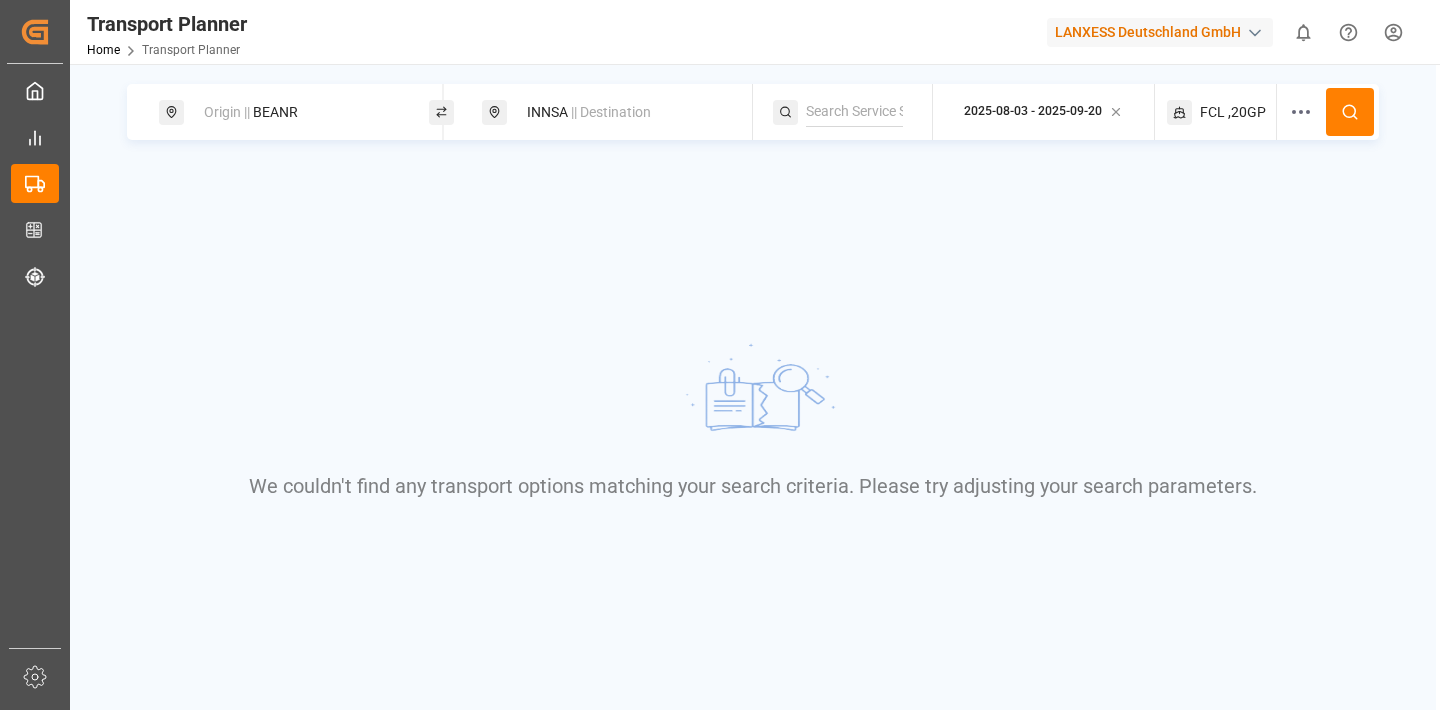 click 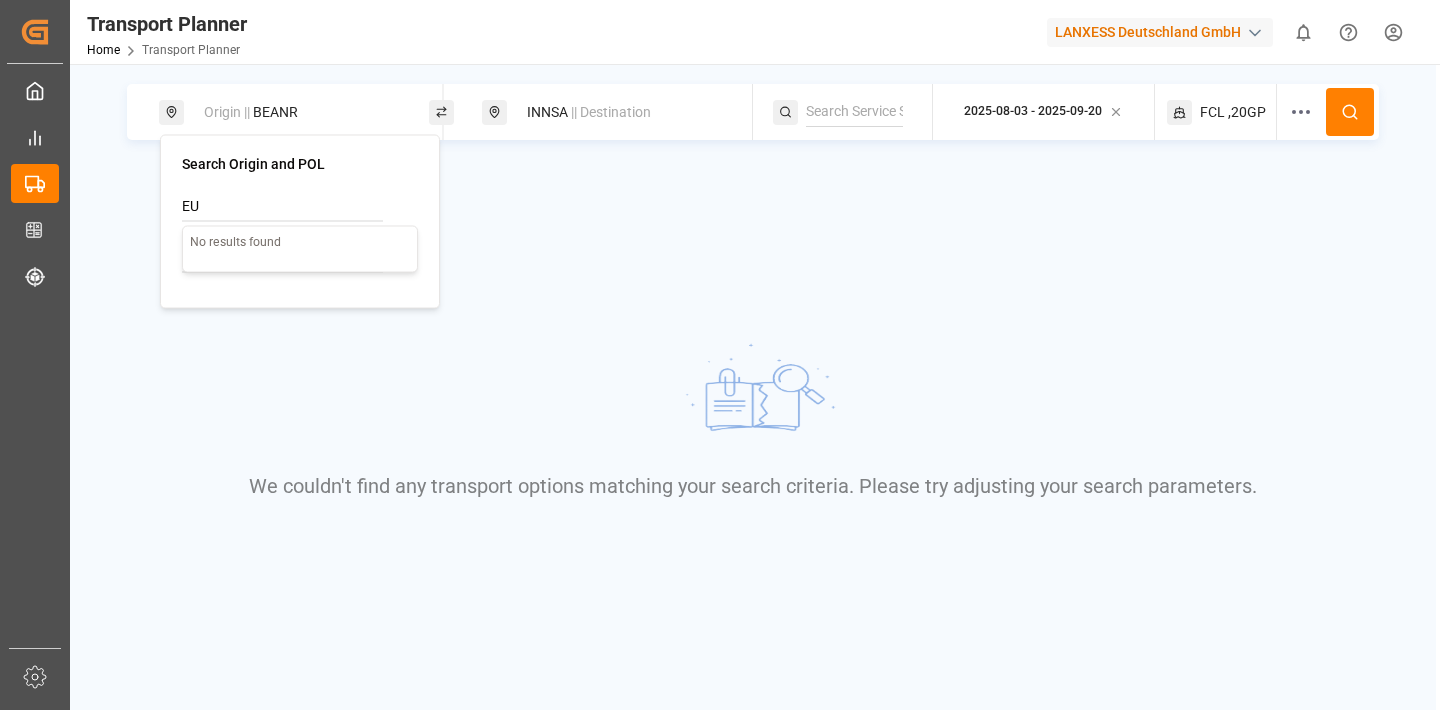 type on "E" 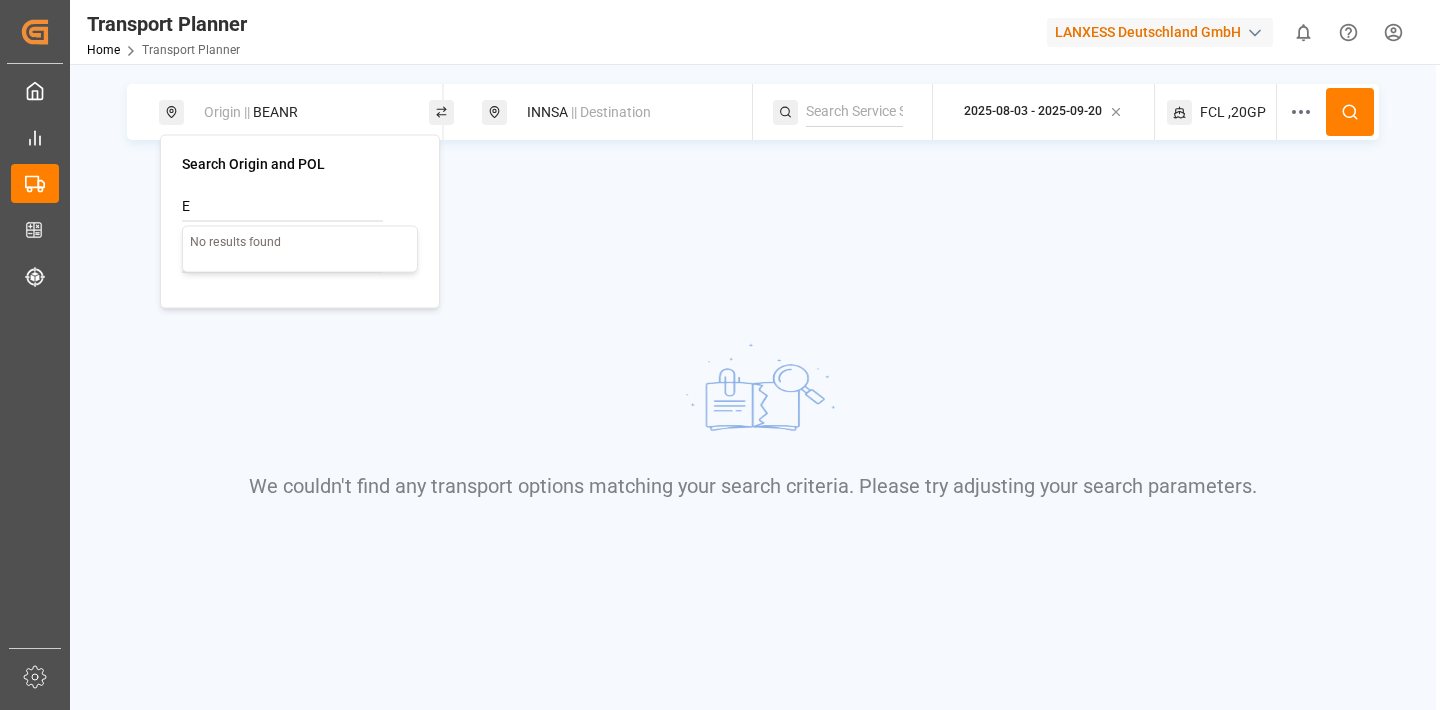 type 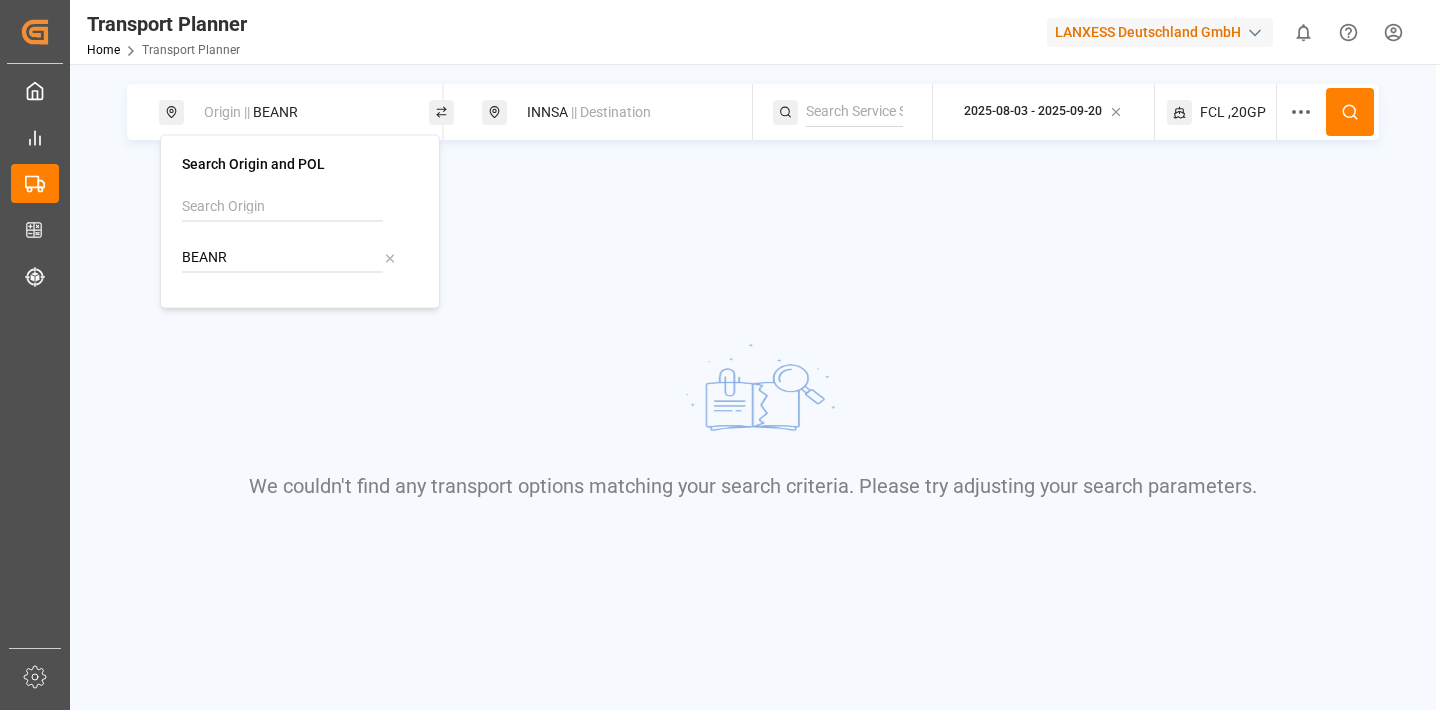 click on "We couldn't find any transport options matching your search criteria. Please try adjusting your search parameters." at bounding box center [753, 417] 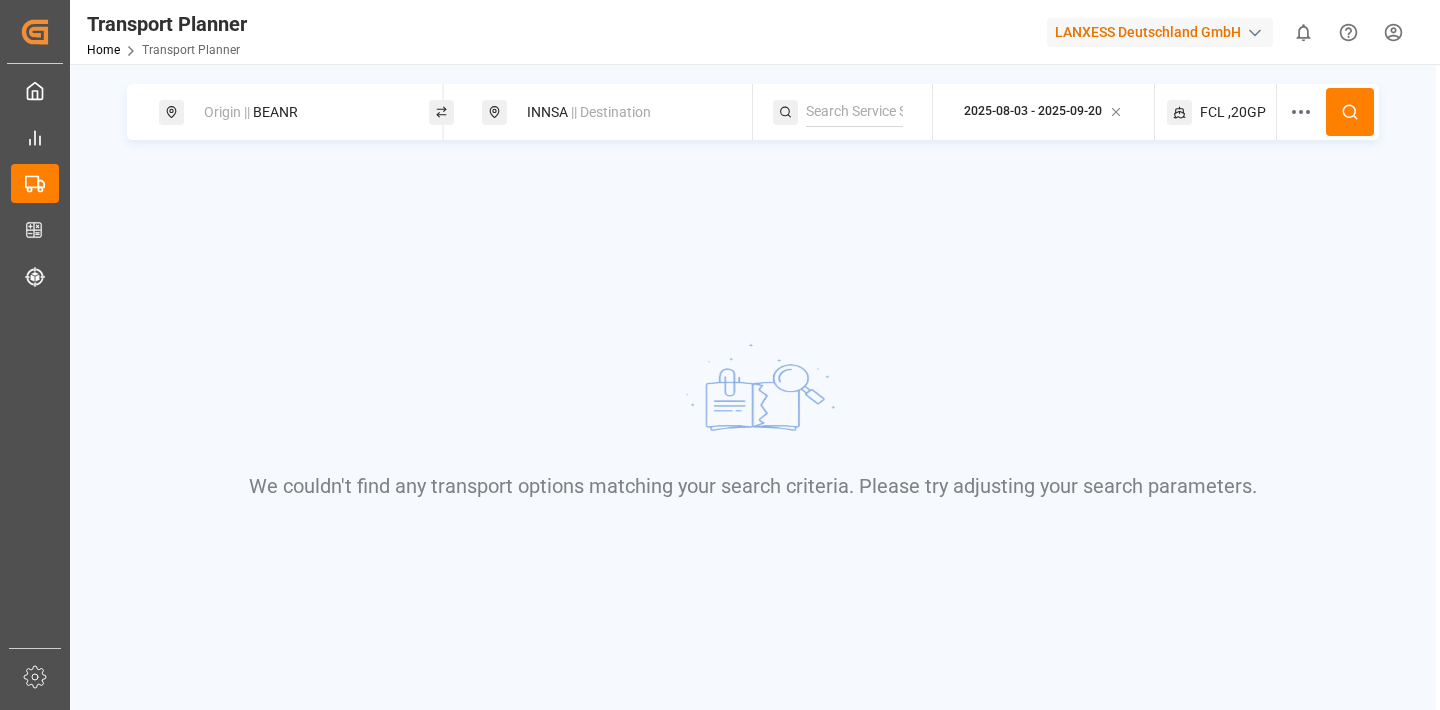 click 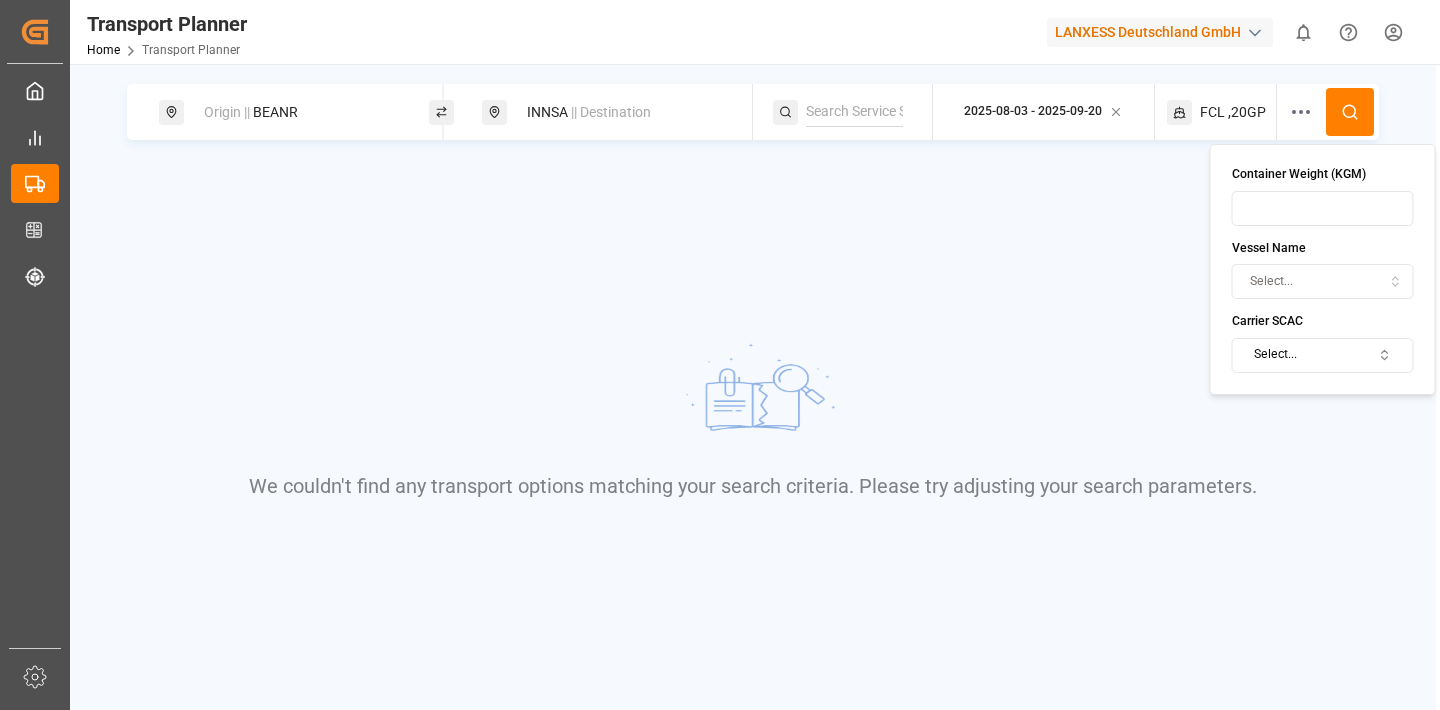 click 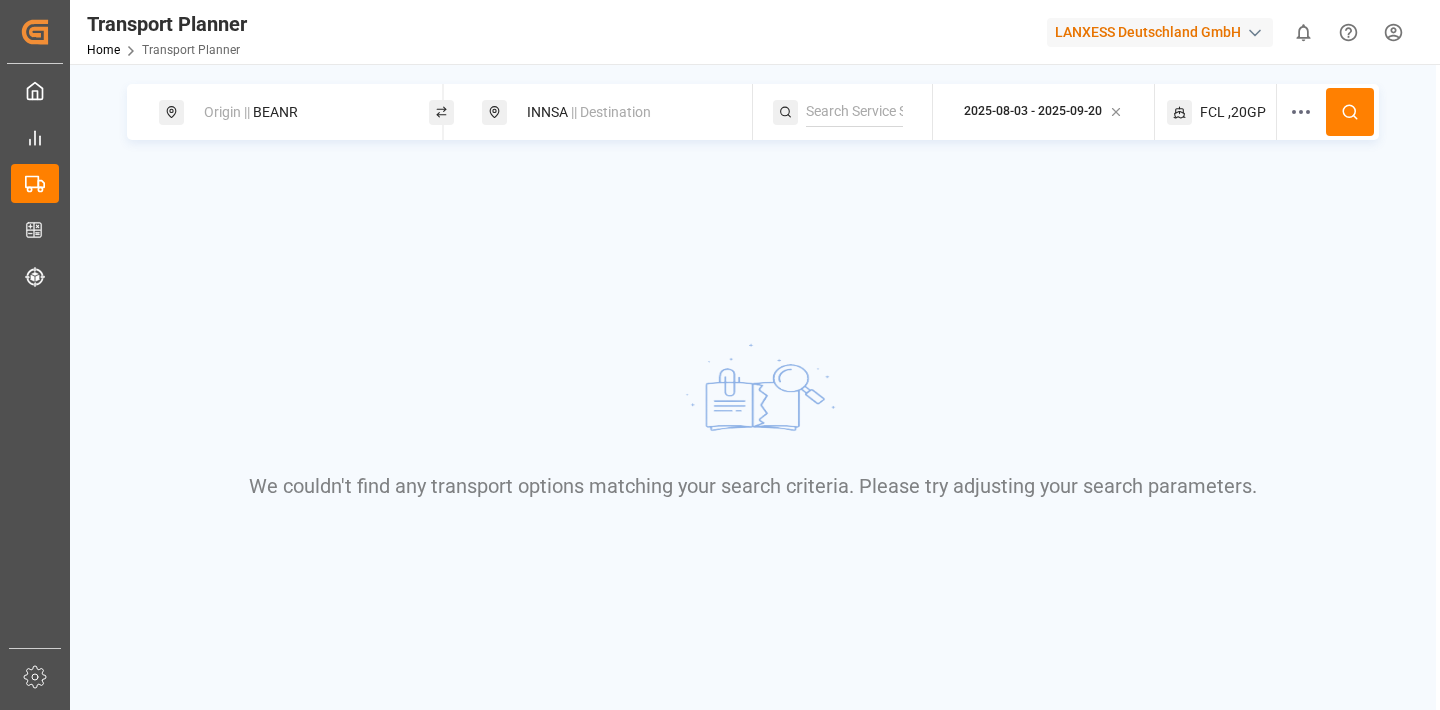 click 